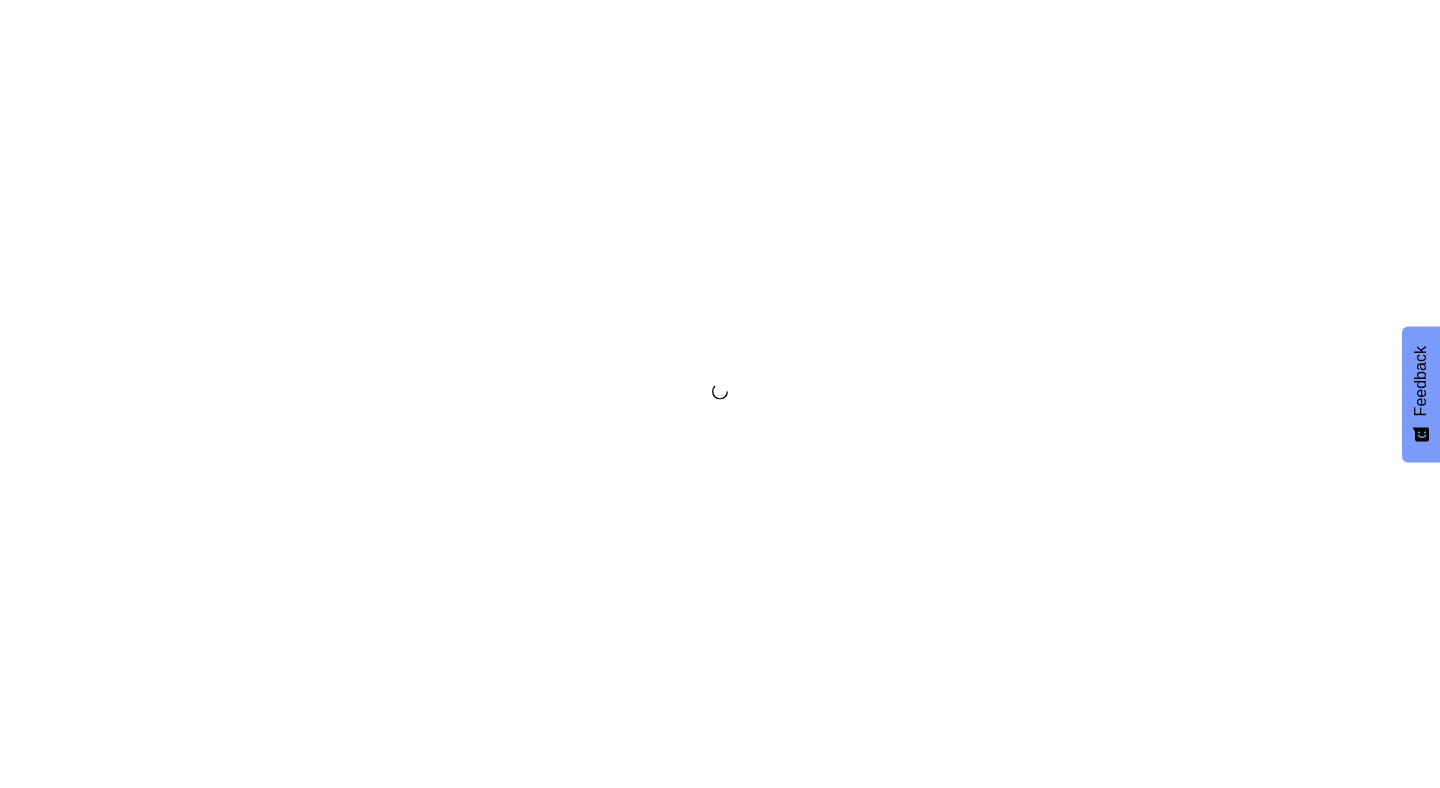 scroll, scrollTop: 0, scrollLeft: 0, axis: both 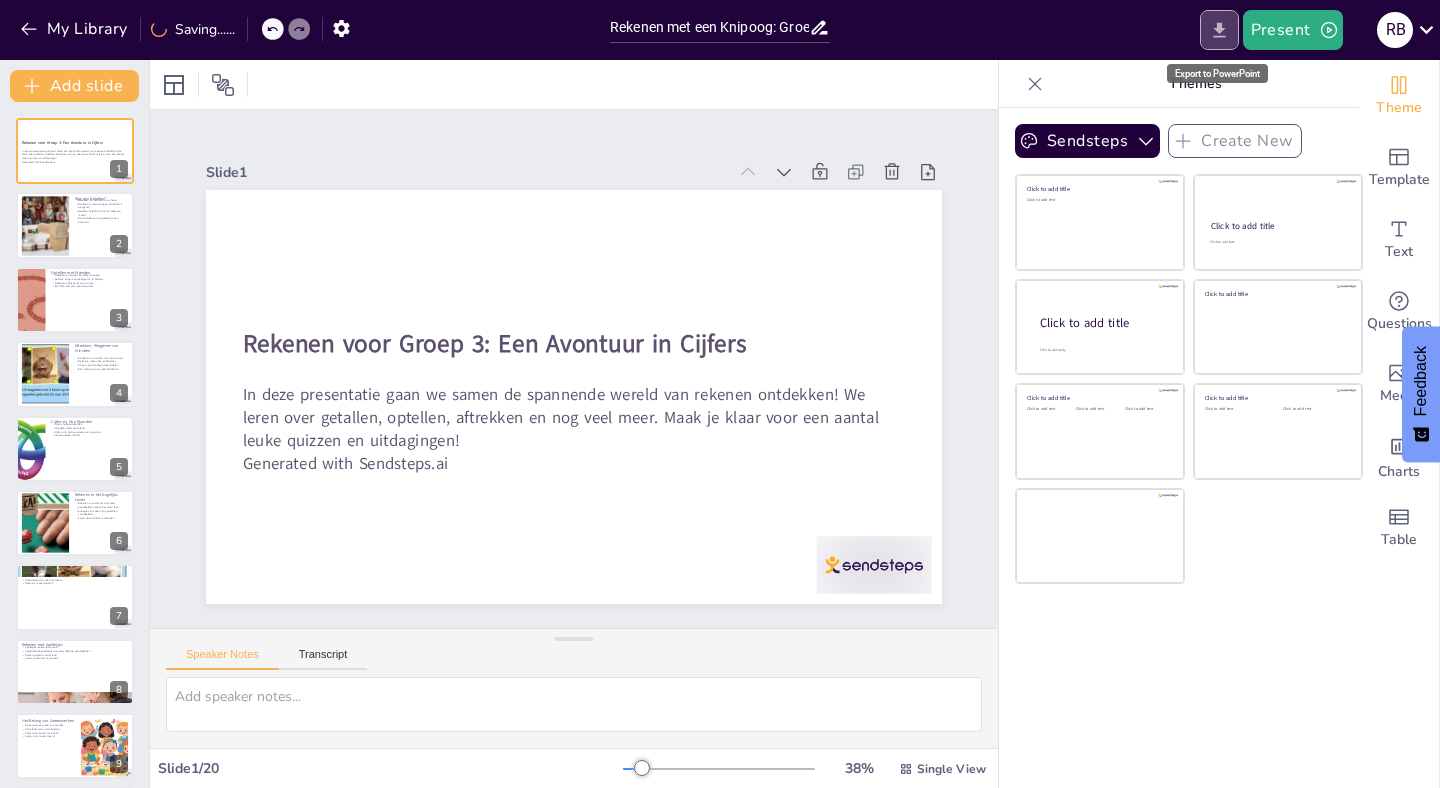 click 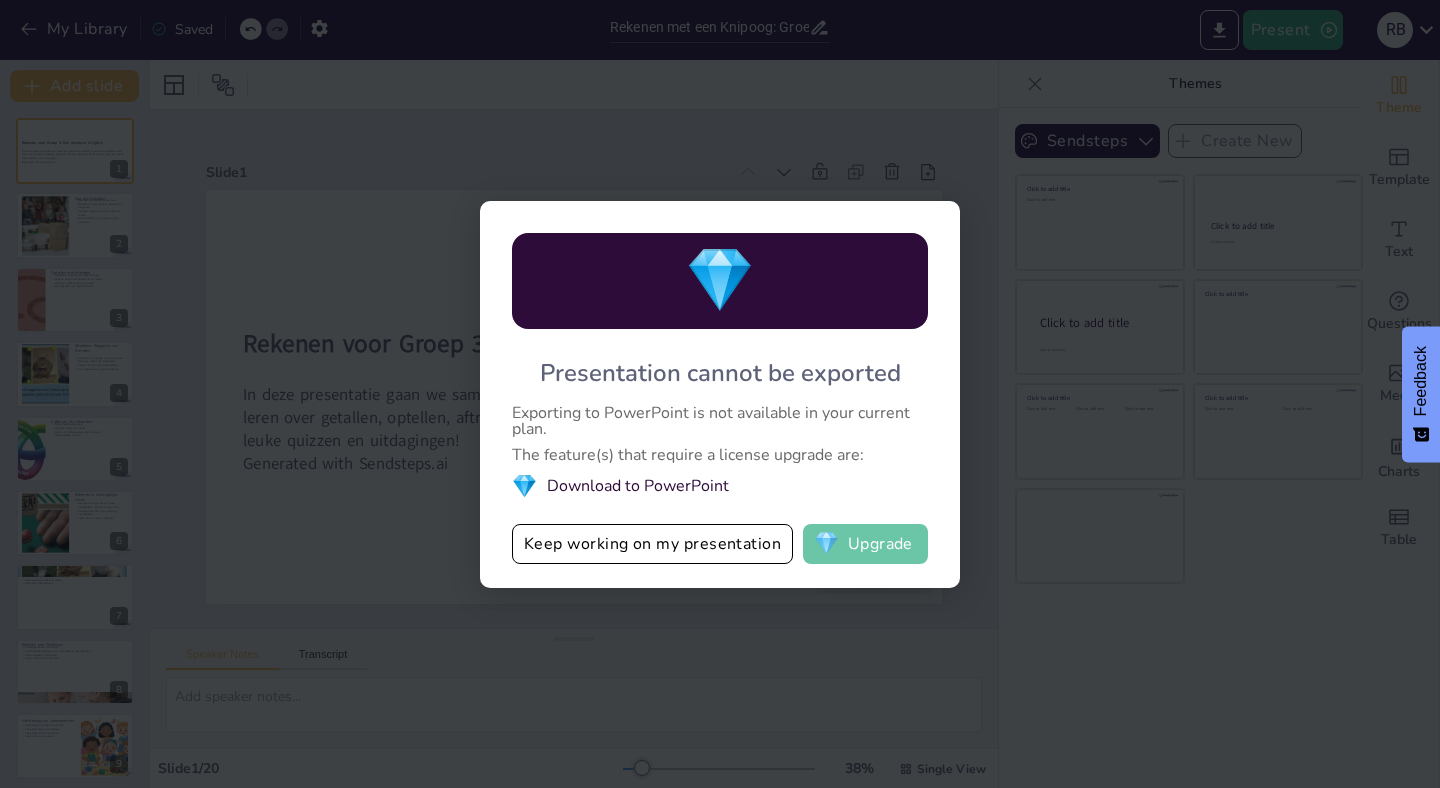 click on "💎 Upgrade" at bounding box center (865, 544) 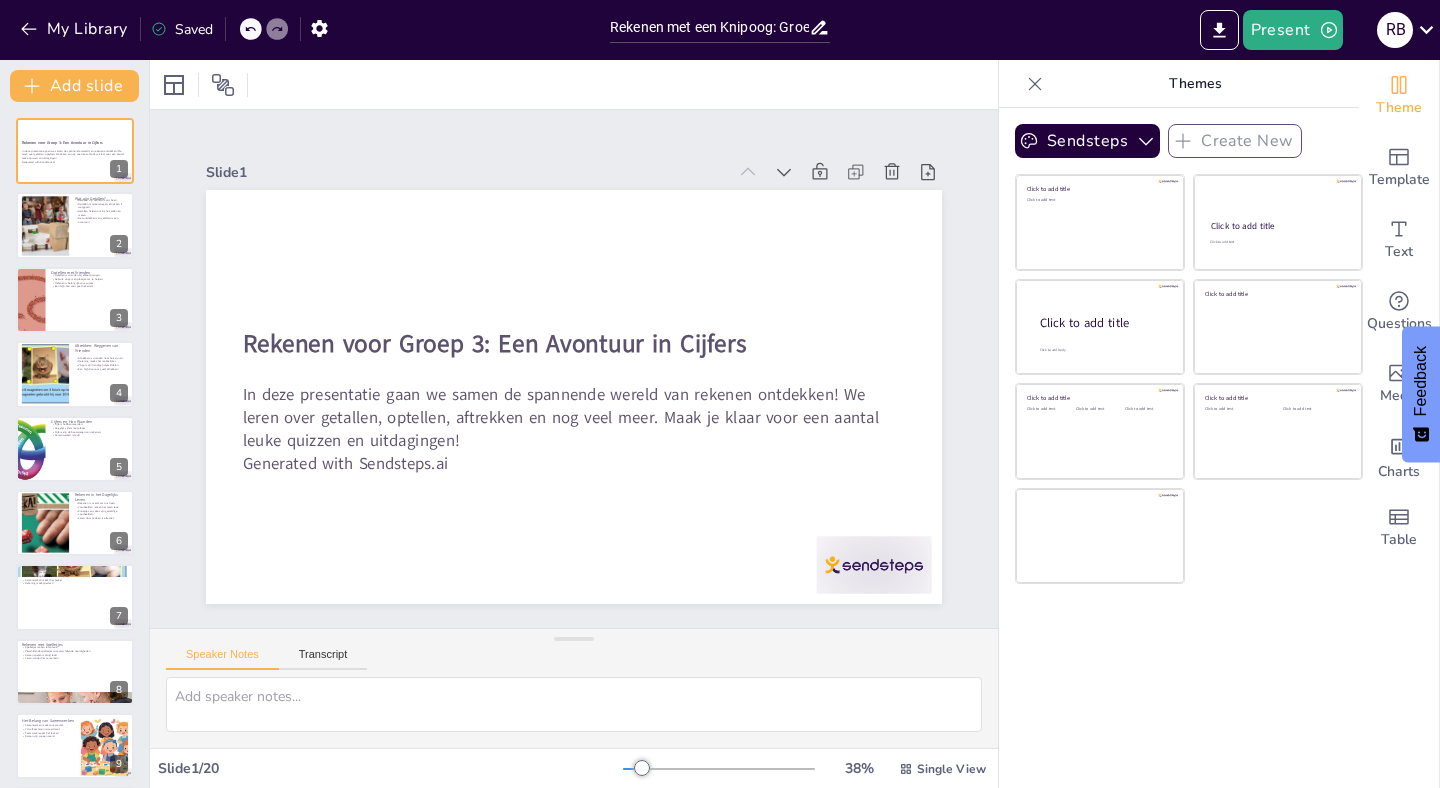 checkbox on "true" 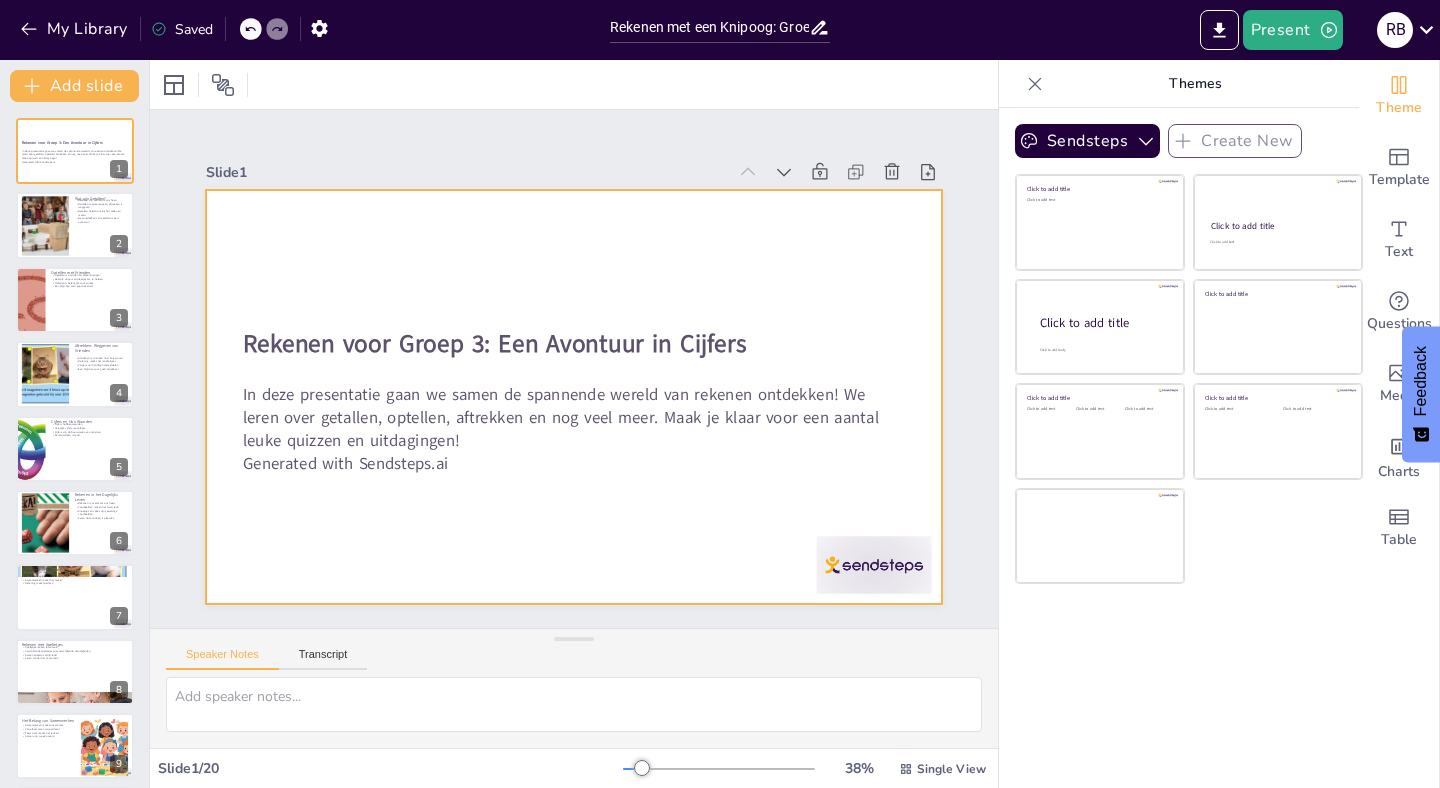 checkbox on "true" 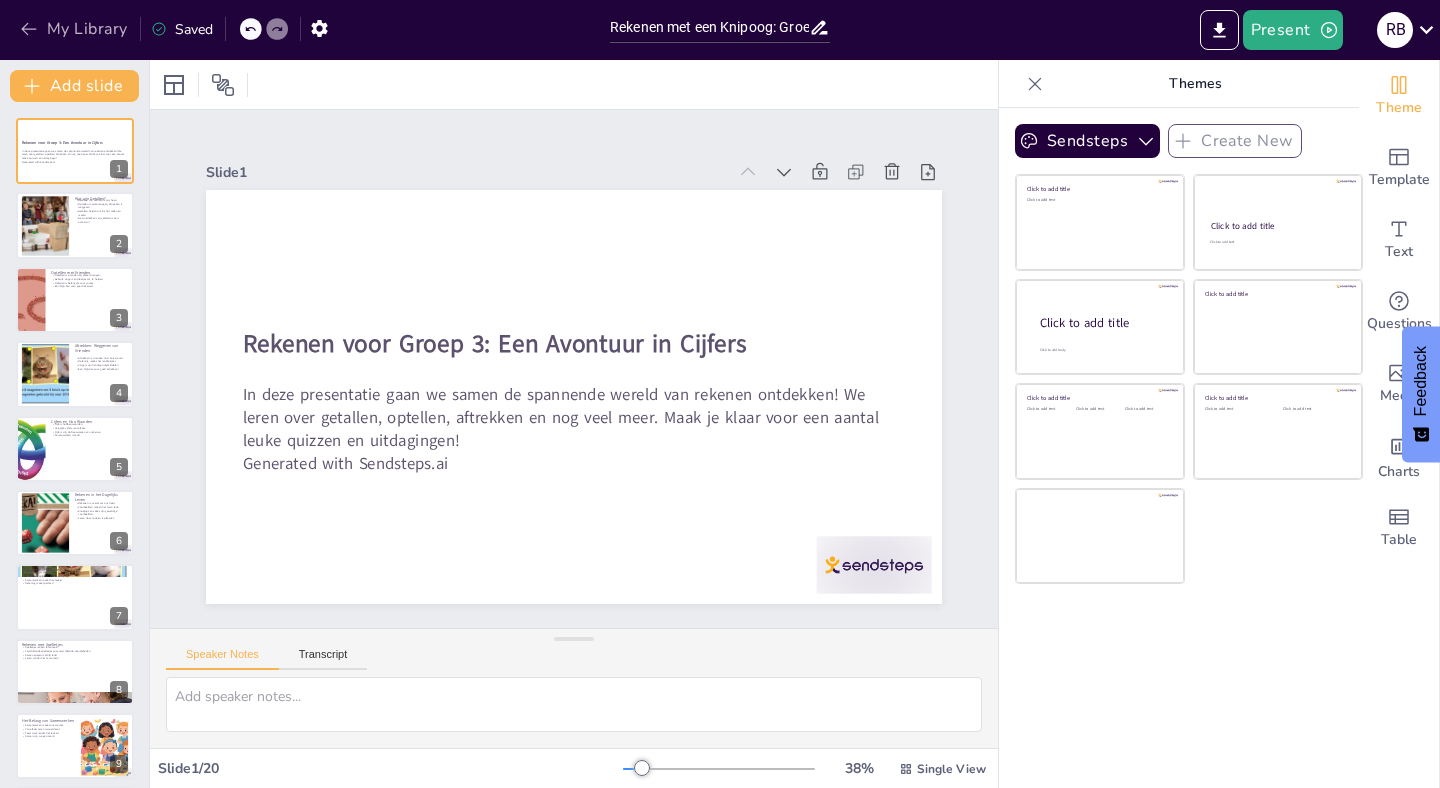 click on "My Library" at bounding box center [75, 29] 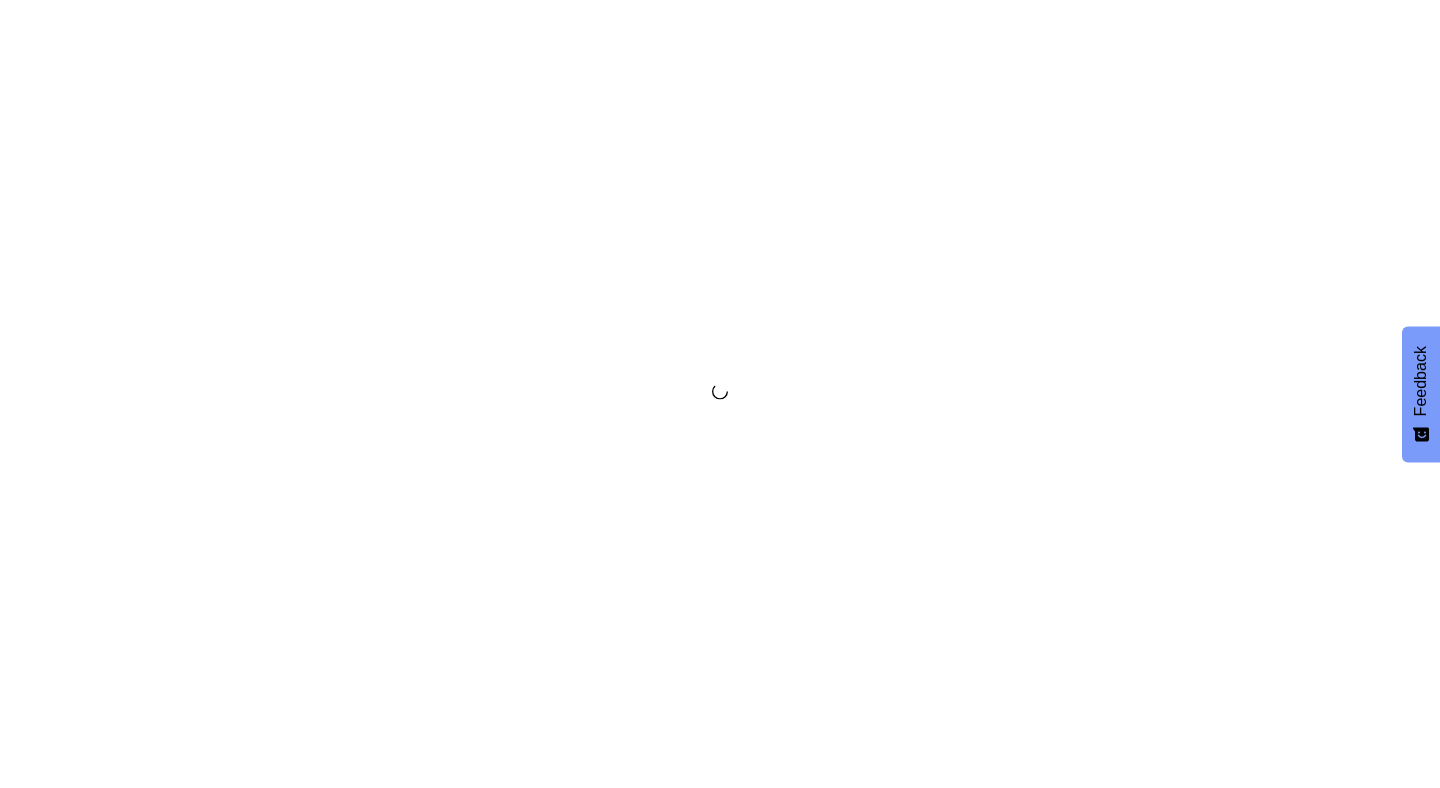 scroll, scrollTop: 0, scrollLeft: 0, axis: both 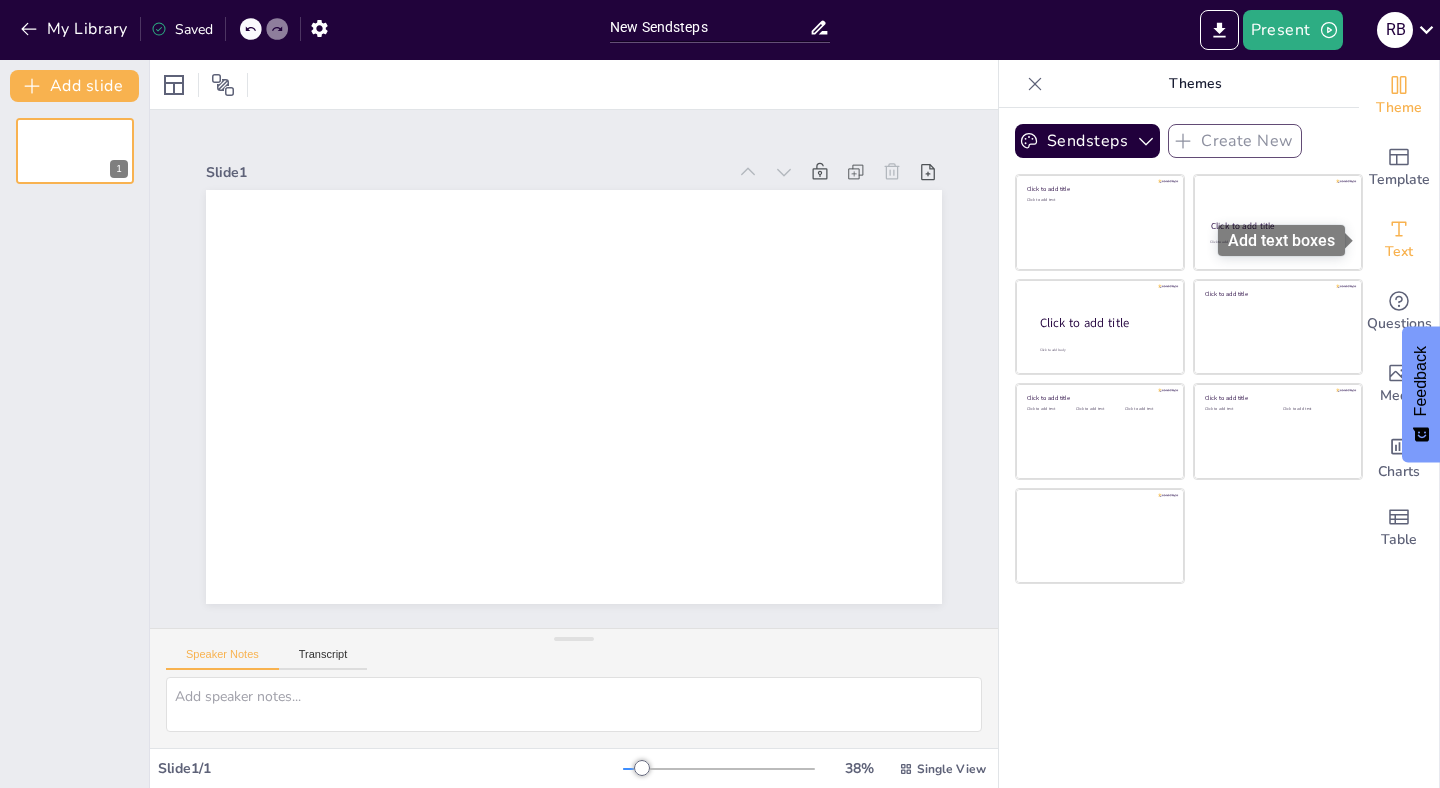 click on "Text" at bounding box center [1399, 252] 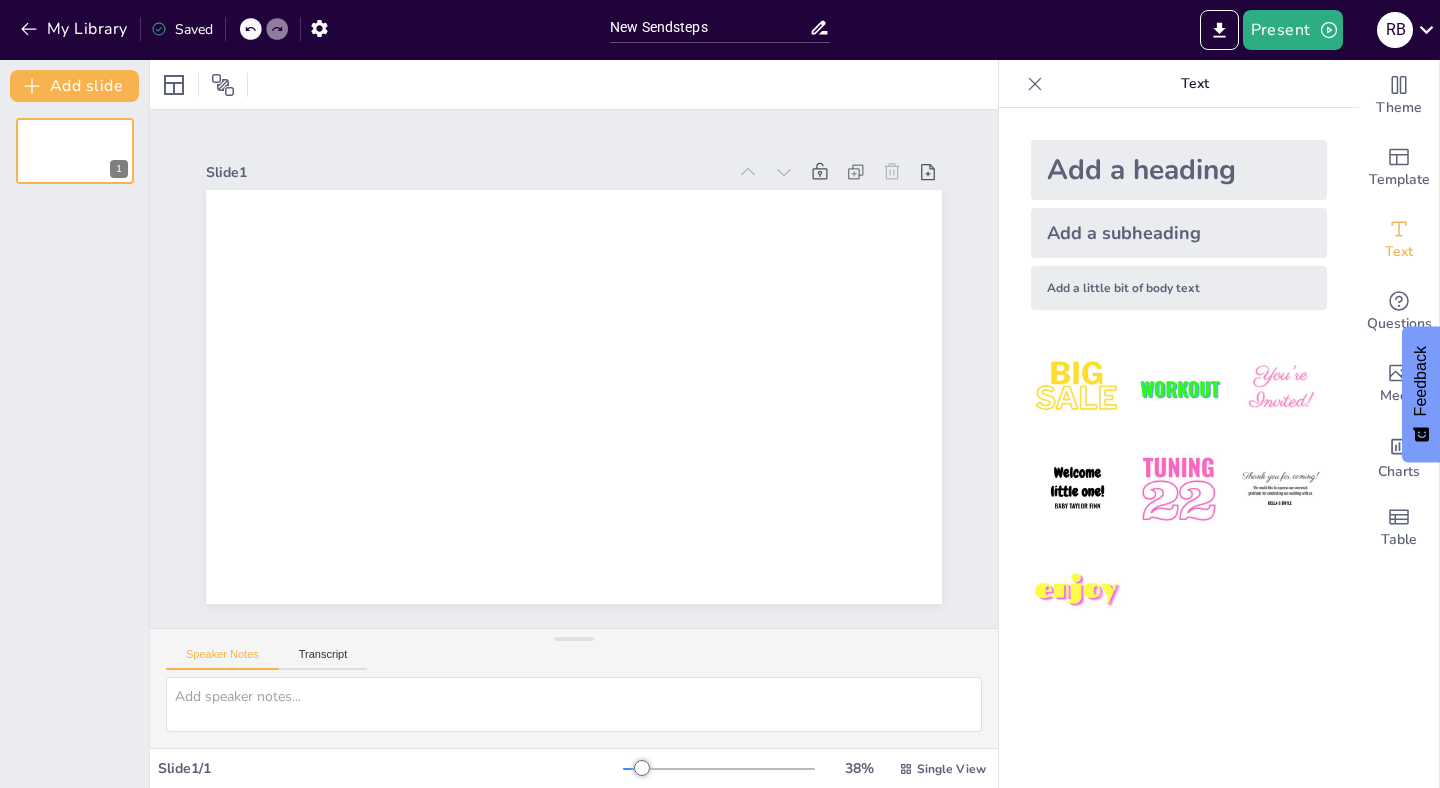 drag, startPoint x: 1157, startPoint y: 487, endPoint x: 1169, endPoint y: 491, distance: 12.649111 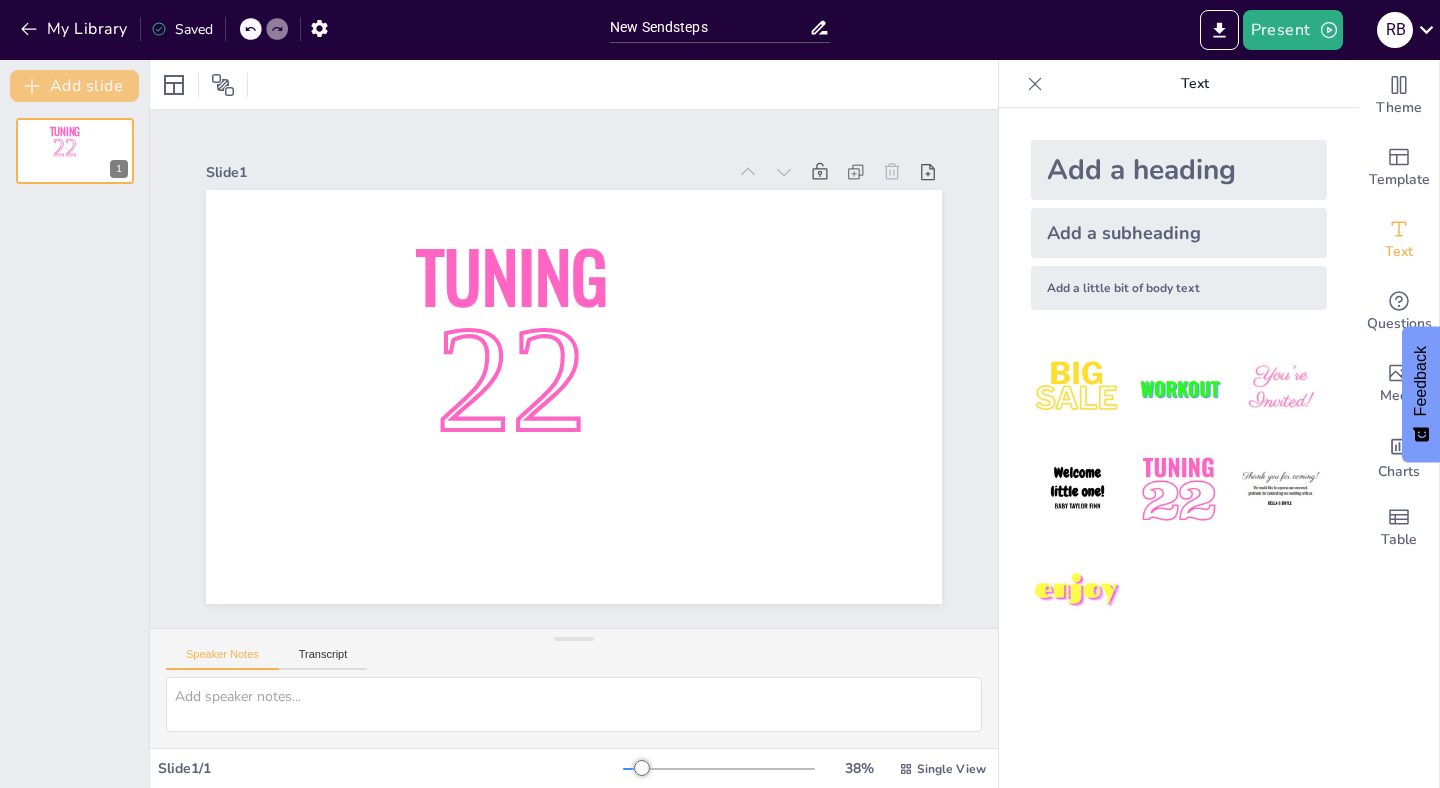 click on "Add slide" at bounding box center [74, 86] 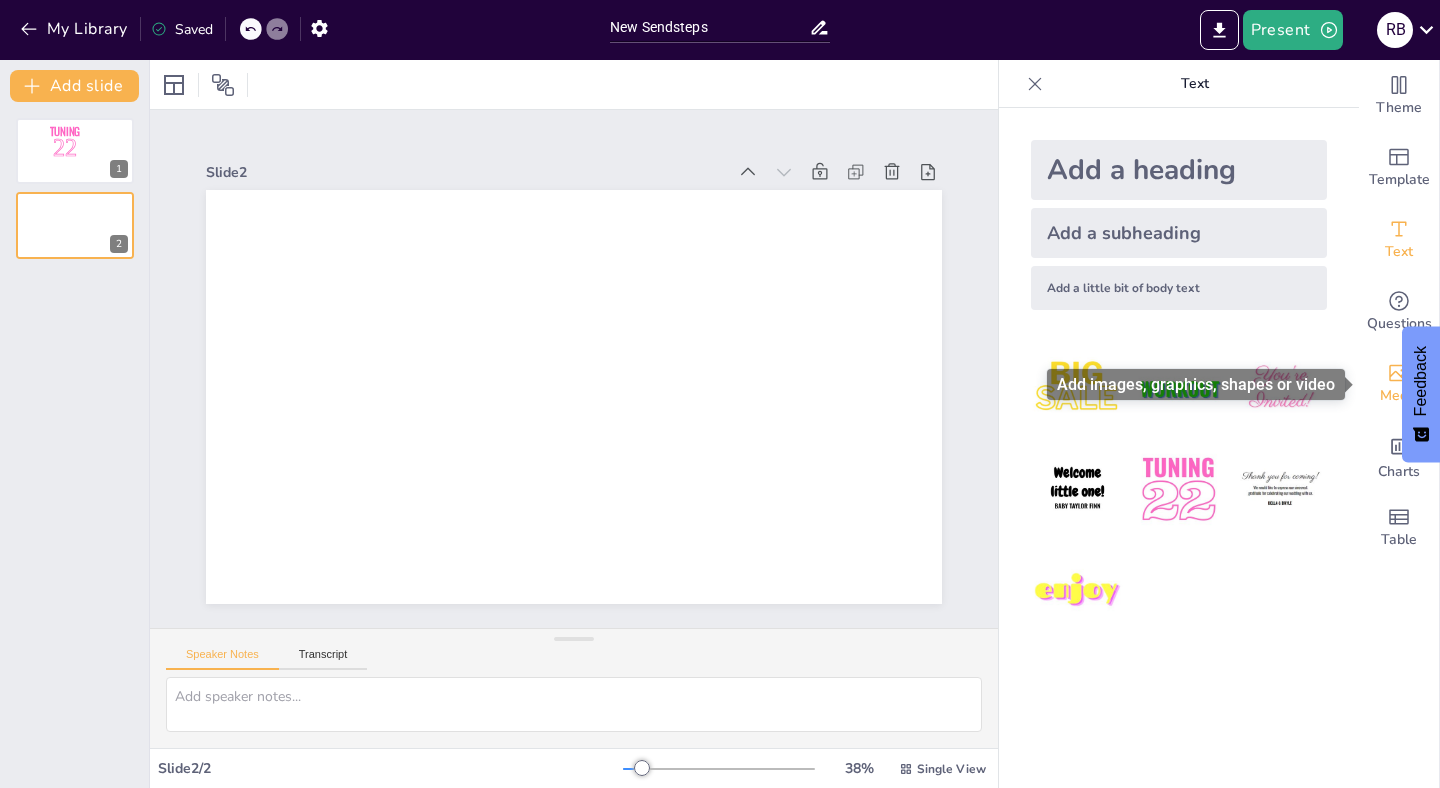 click on "Media" at bounding box center [1399, 384] 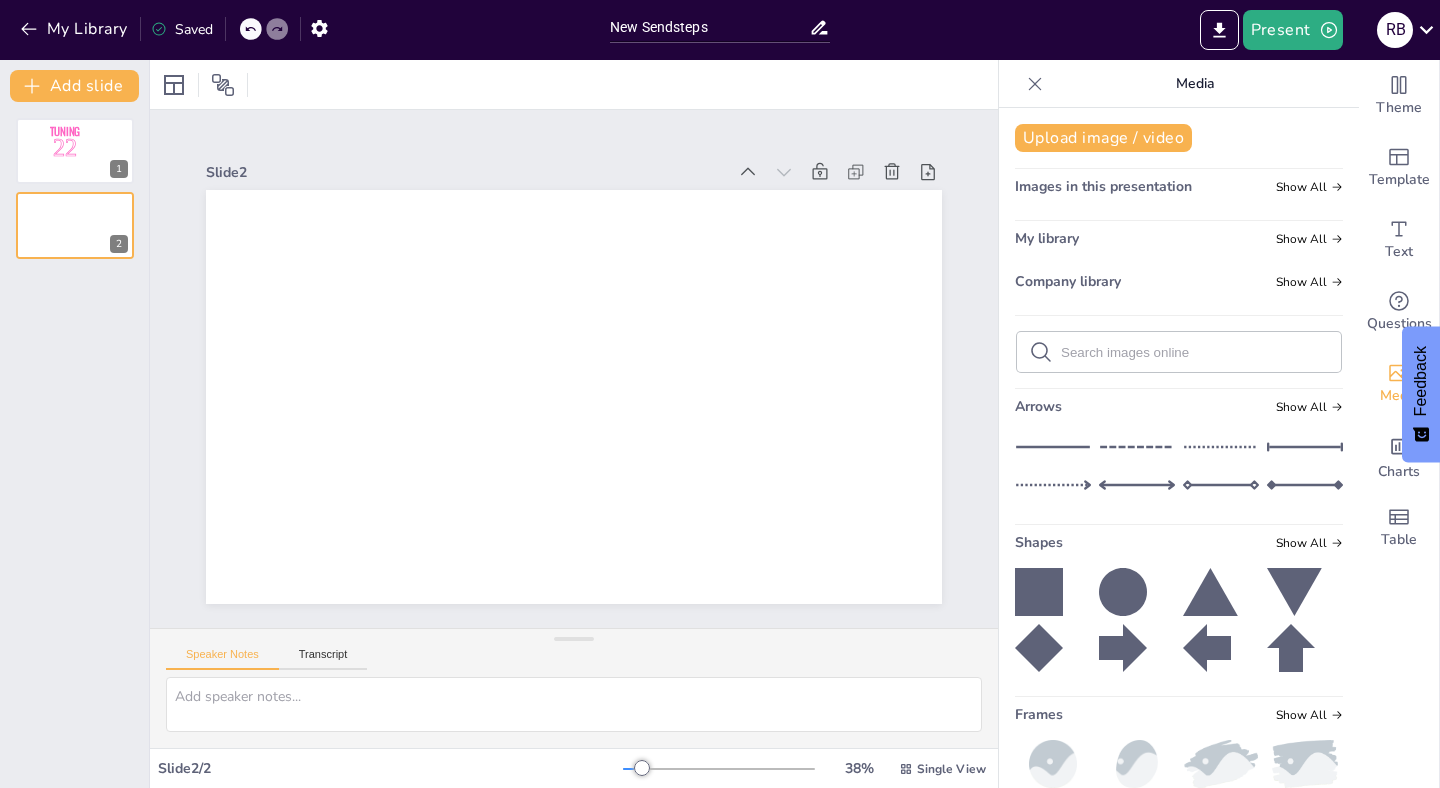 scroll, scrollTop: 130, scrollLeft: 0, axis: vertical 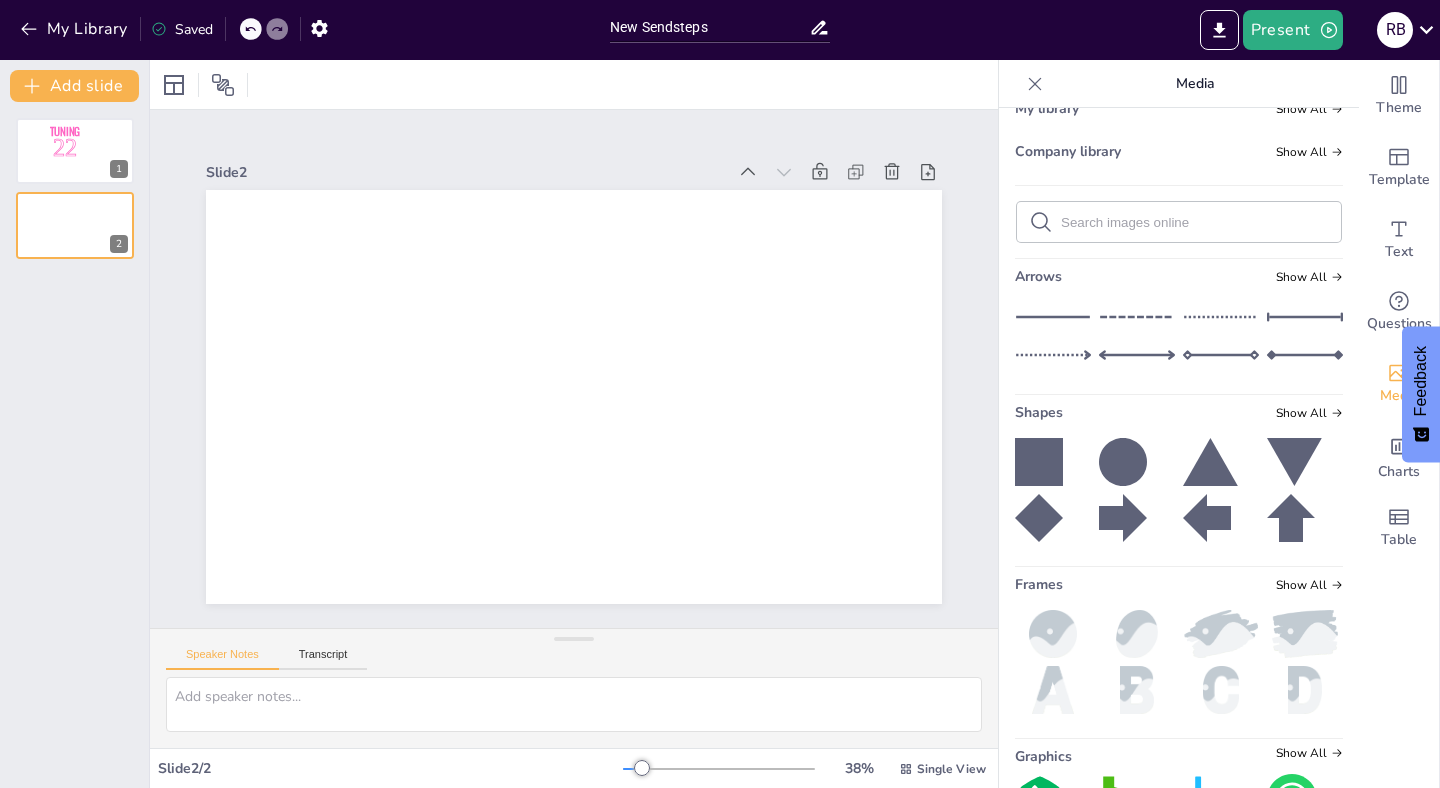 click at bounding box center (1221, 634) 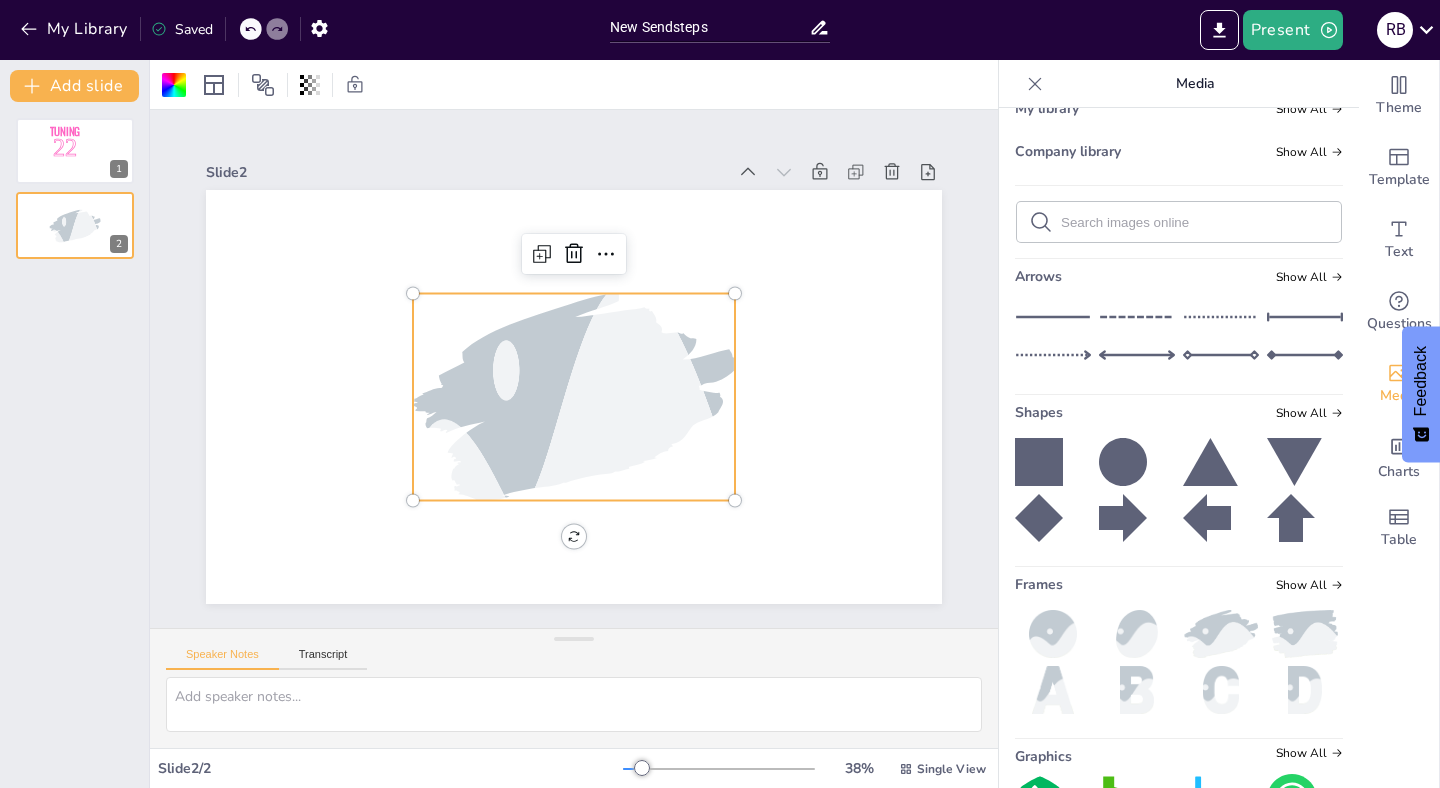 scroll, scrollTop: 0, scrollLeft: 0, axis: both 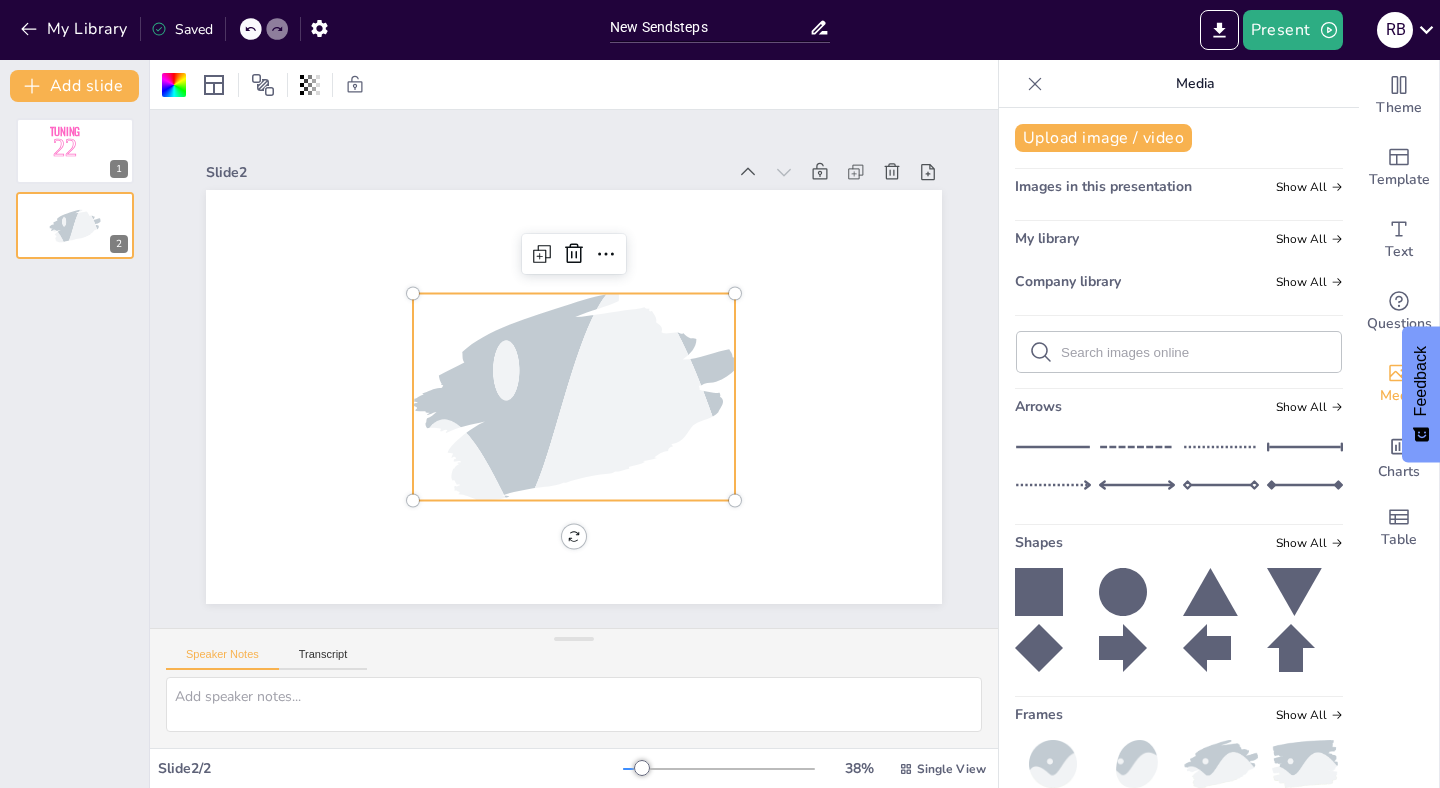 click at bounding box center (1195, 352) 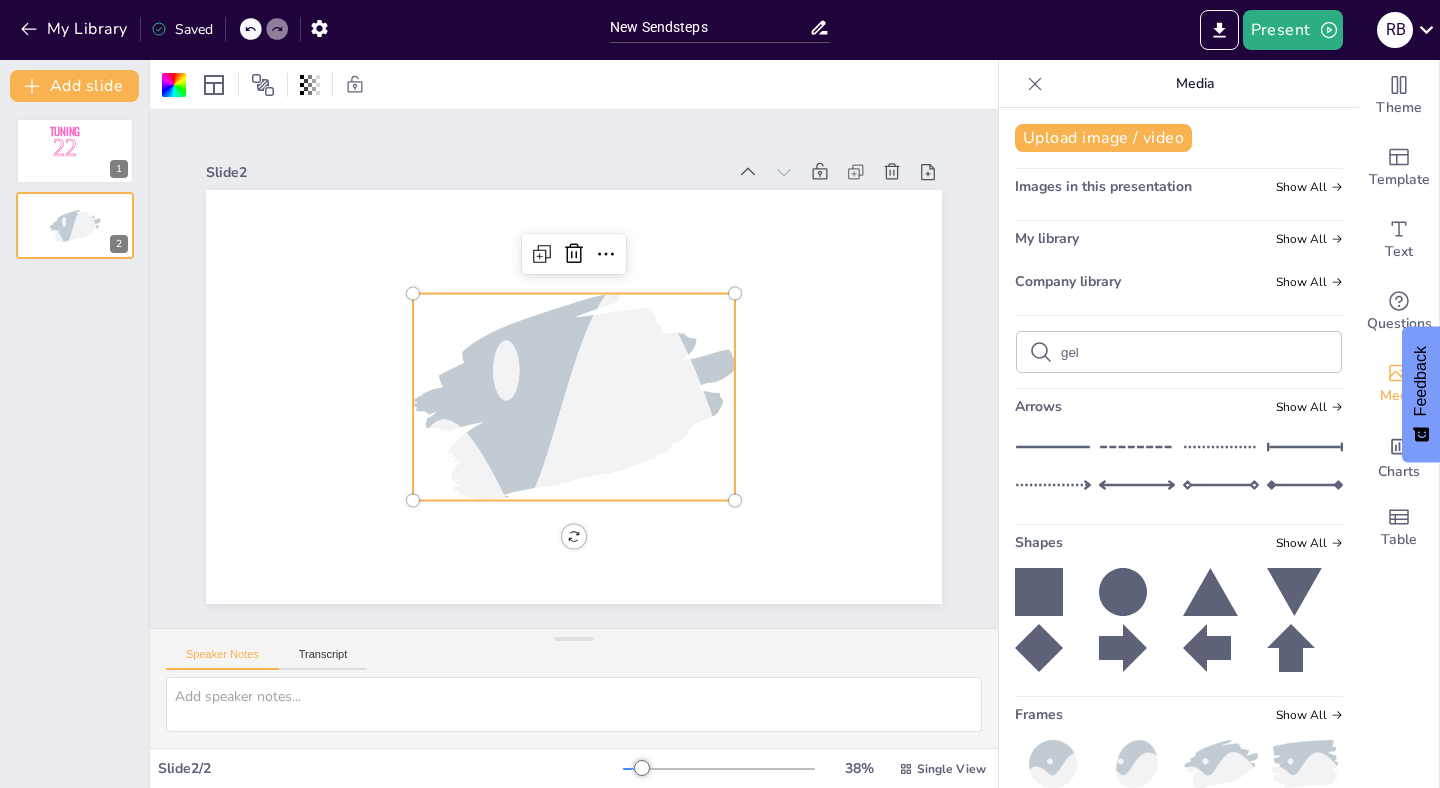 type on "geld" 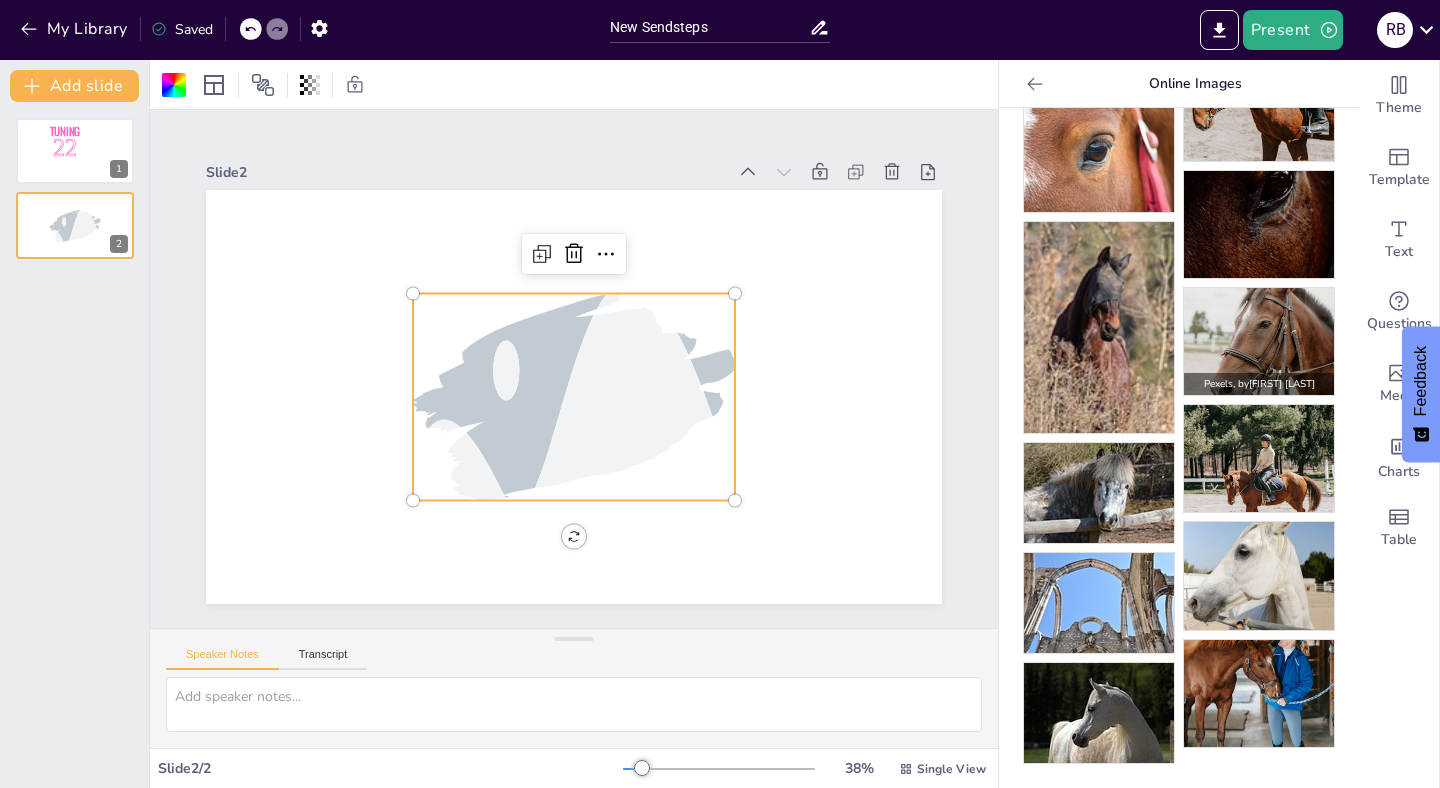 scroll, scrollTop: 0, scrollLeft: 0, axis: both 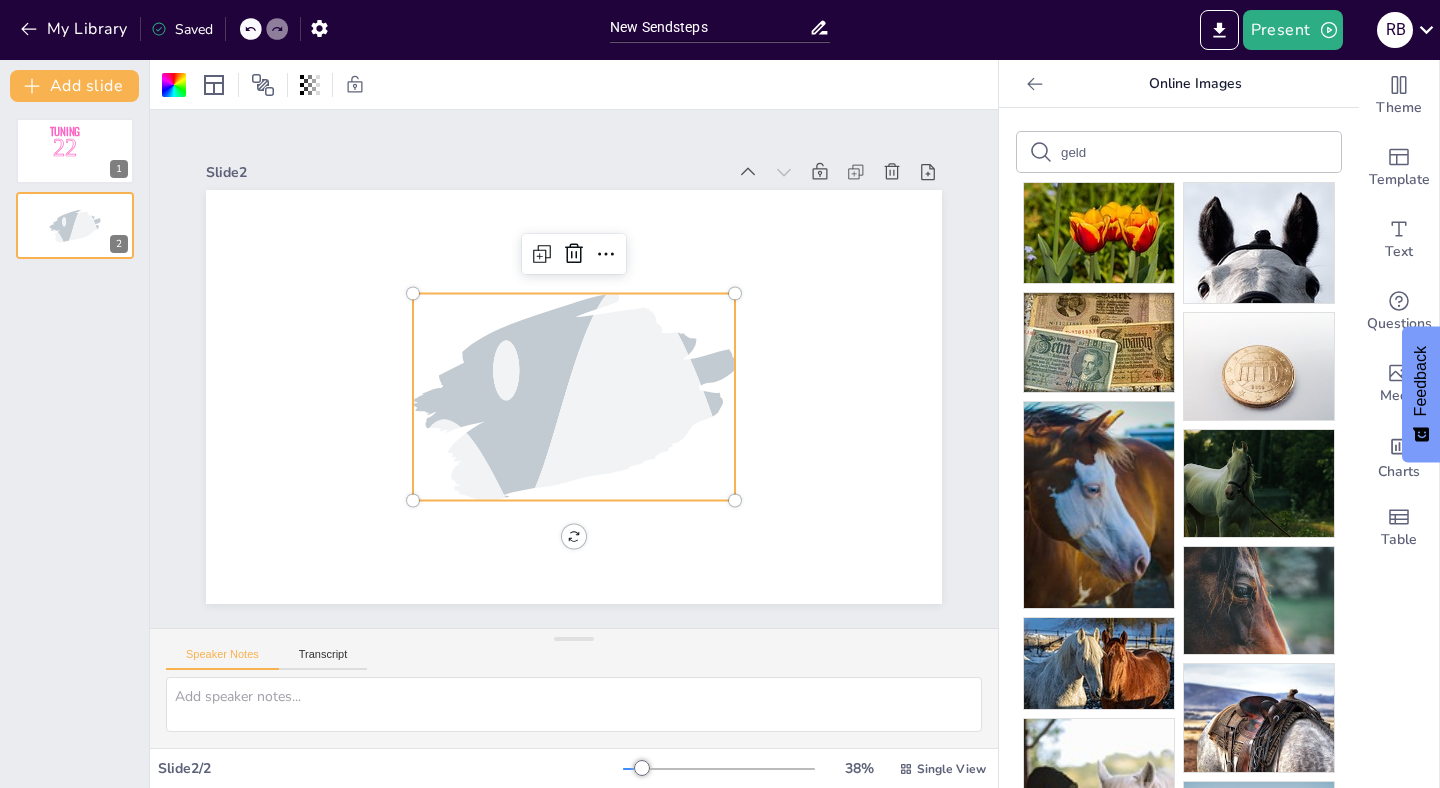 click on "geld" at bounding box center (1145, 152) 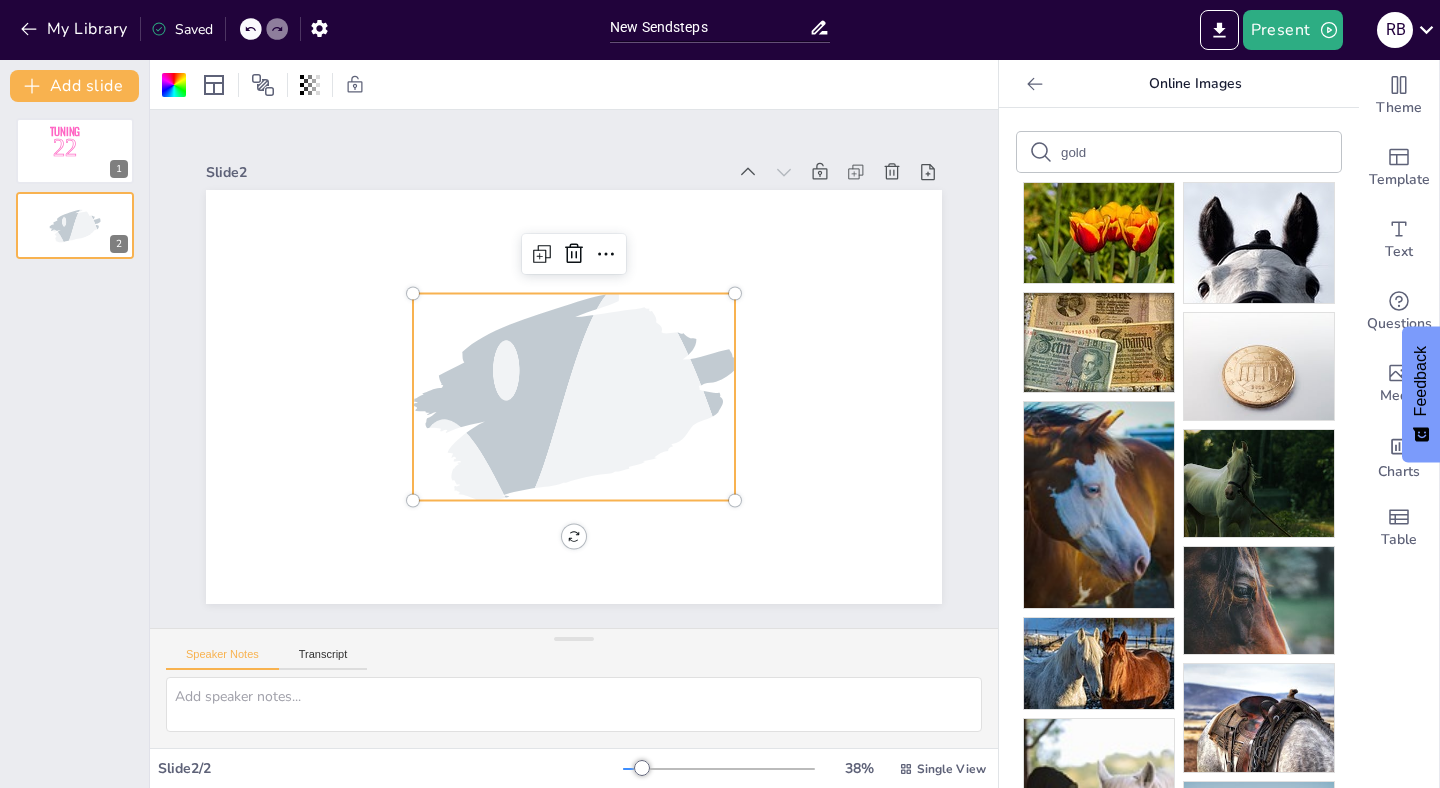 type on "gold" 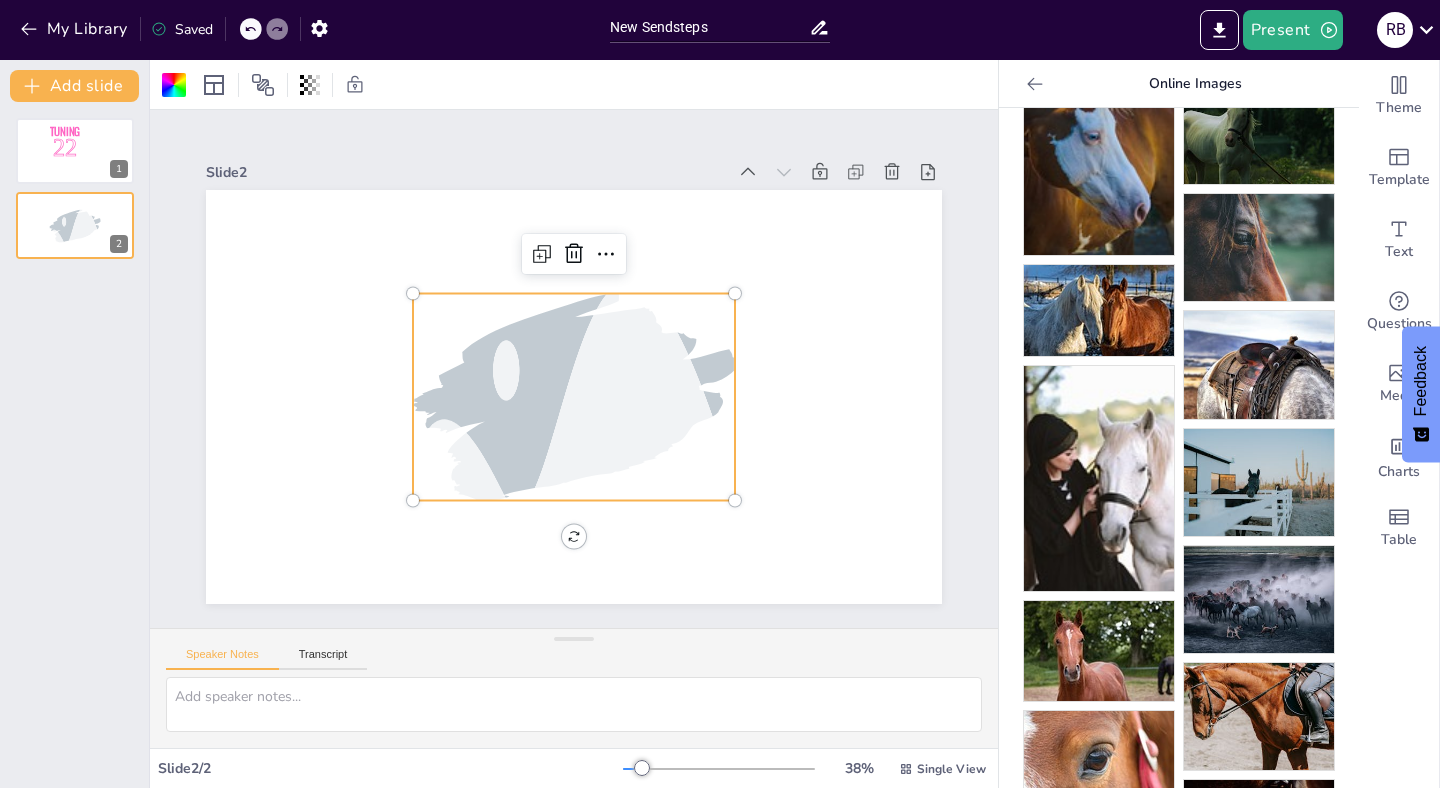 scroll, scrollTop: 0, scrollLeft: 0, axis: both 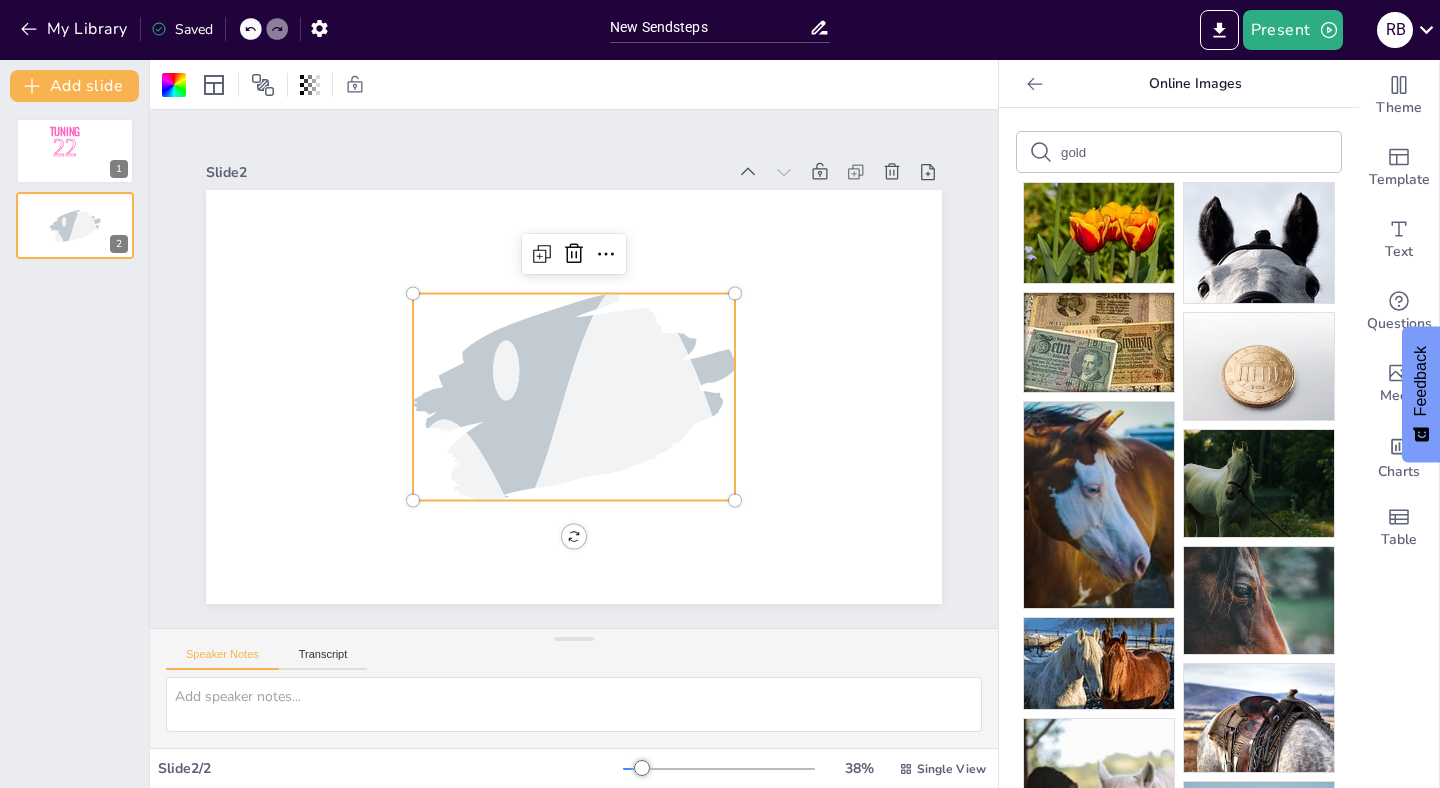 click on "gold" at bounding box center [1145, 152] 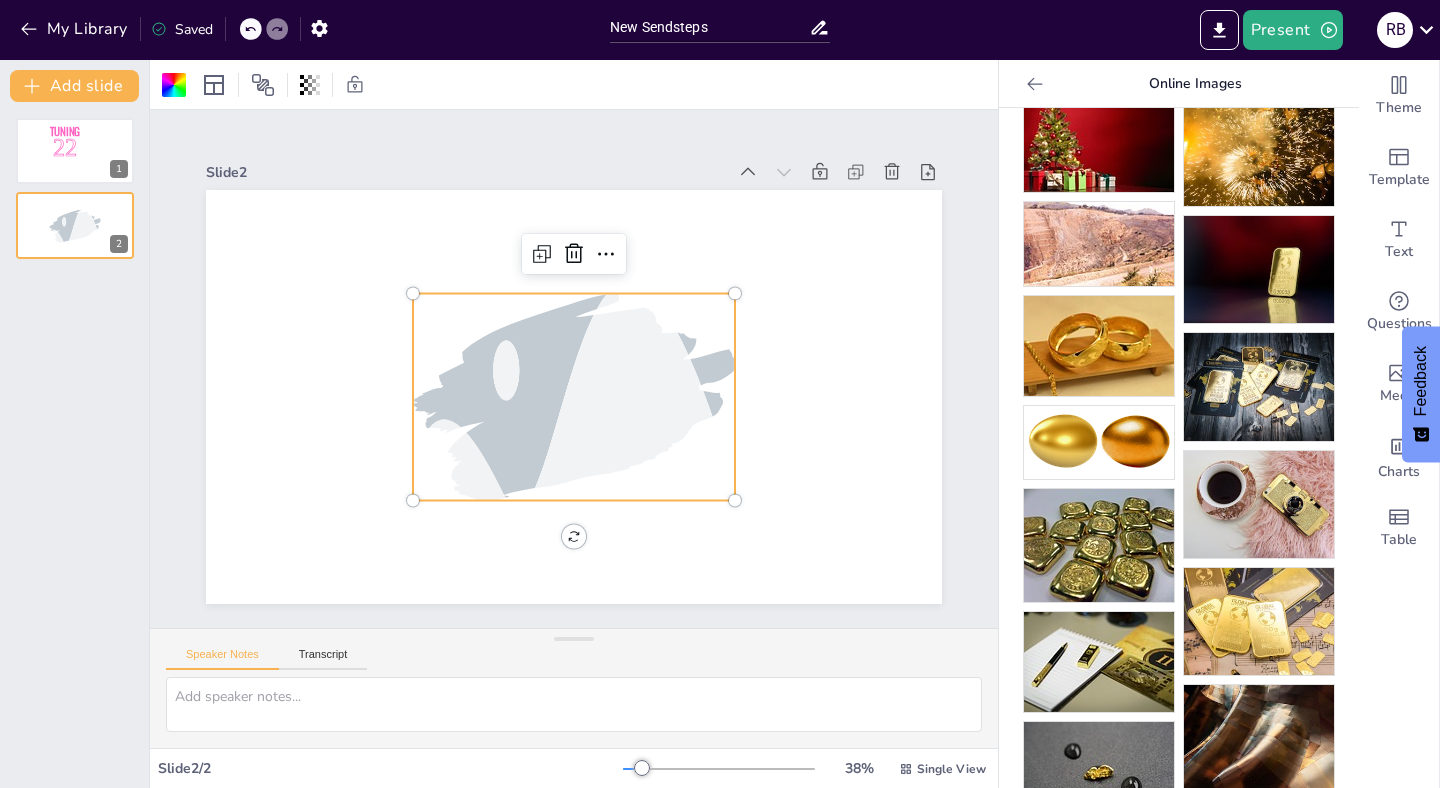 scroll, scrollTop: 0, scrollLeft: 0, axis: both 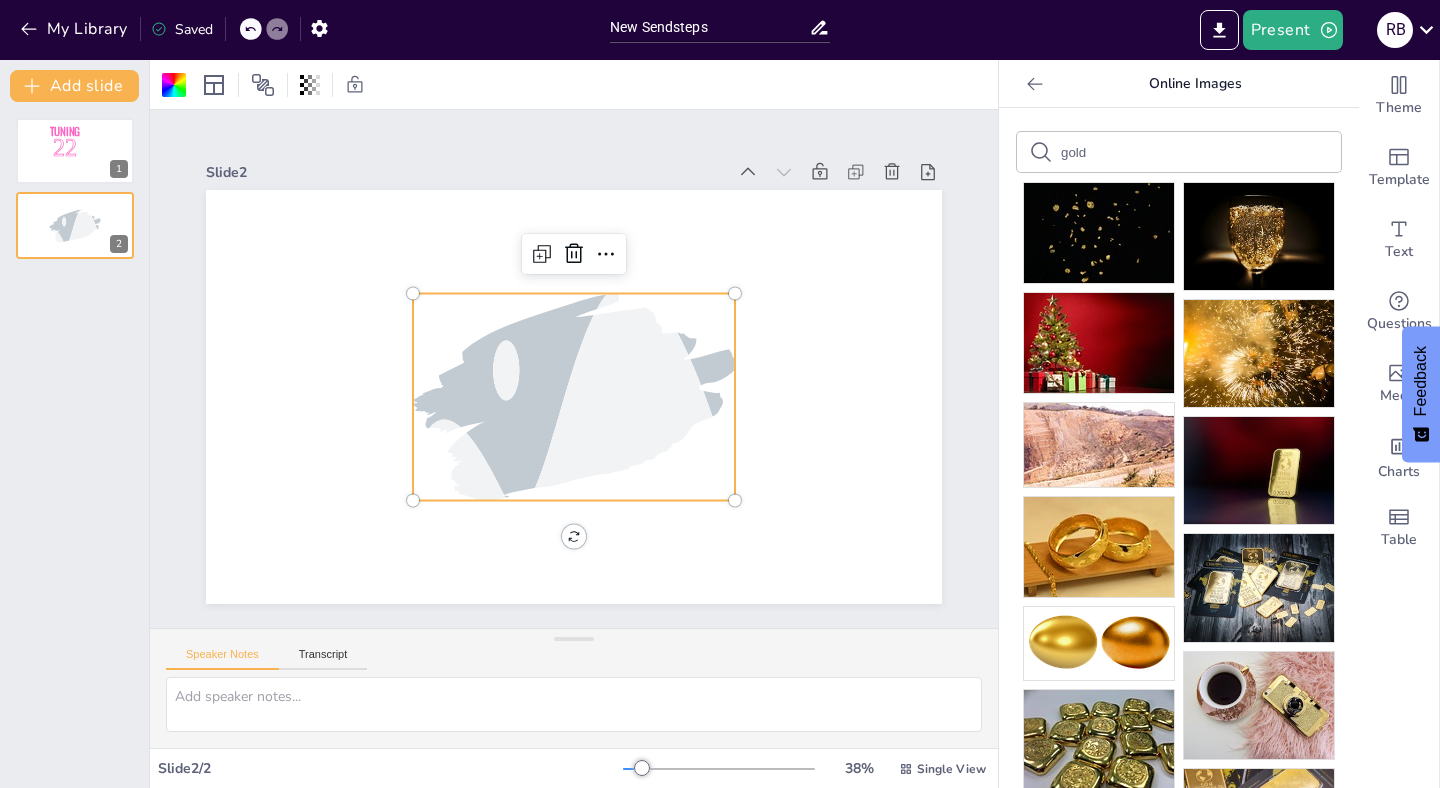 drag, startPoint x: 1264, startPoint y: 342, endPoint x: 590, endPoint y: 407, distance: 677.127 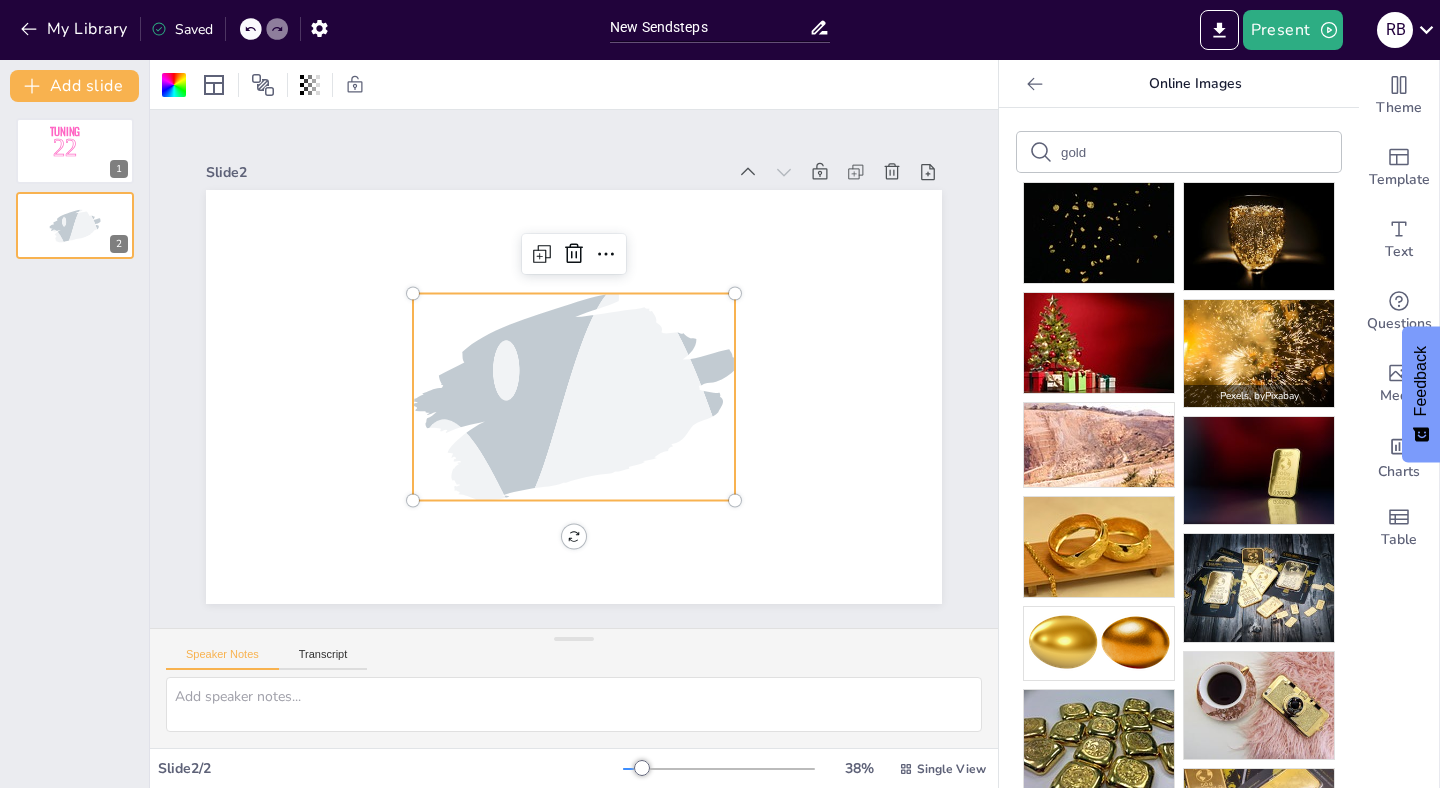 click at bounding box center [1259, 353] 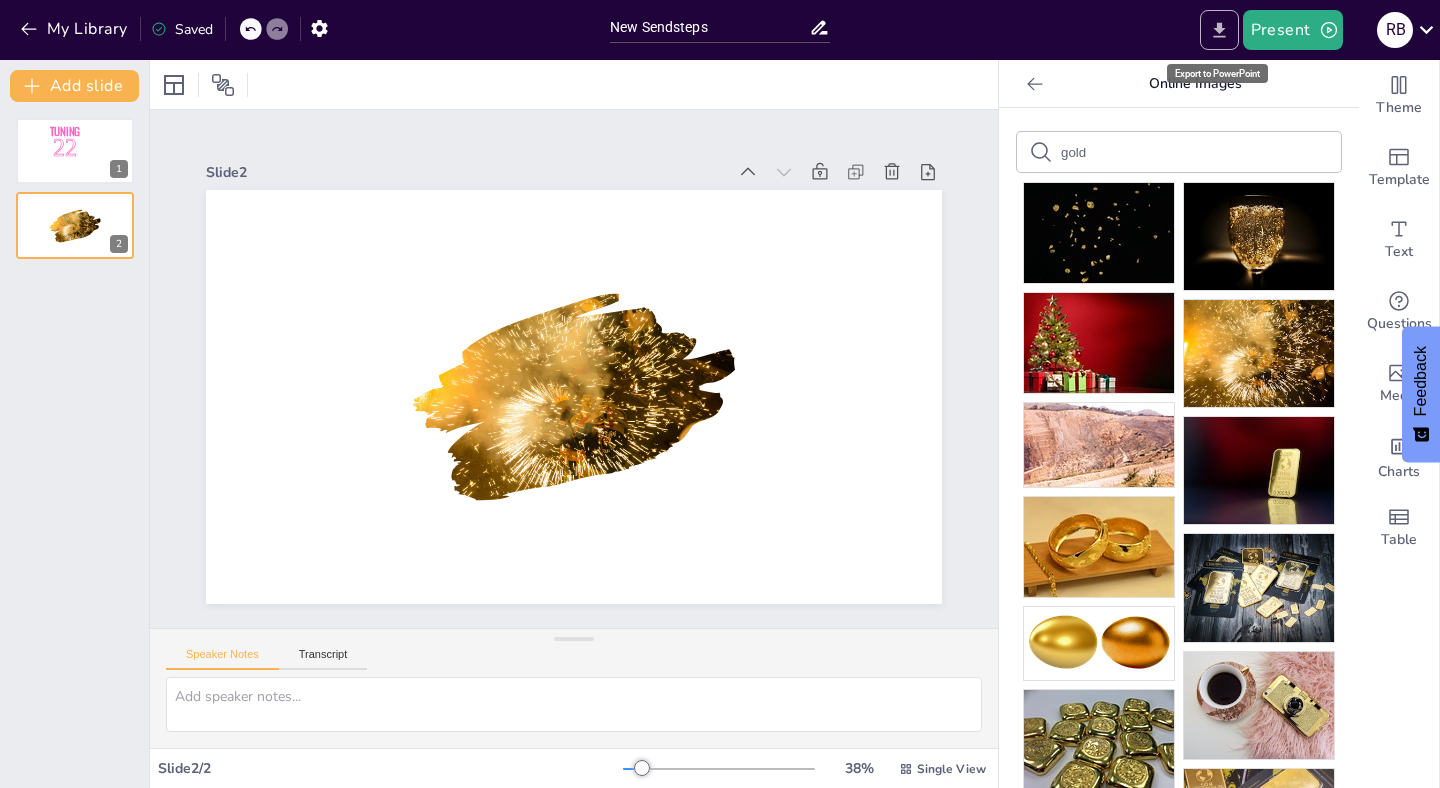click 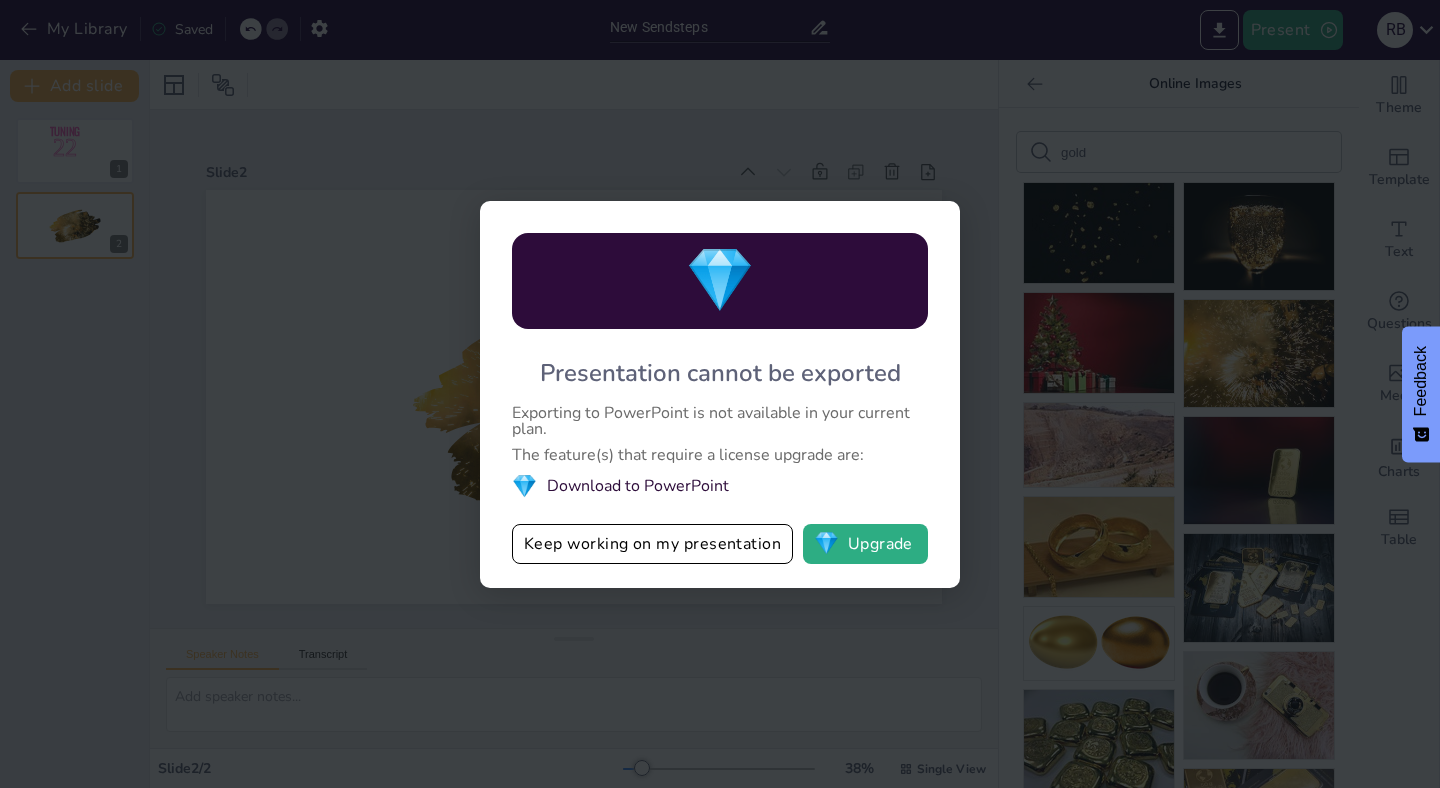 click on "Keep working on my presentation" at bounding box center (652, 544) 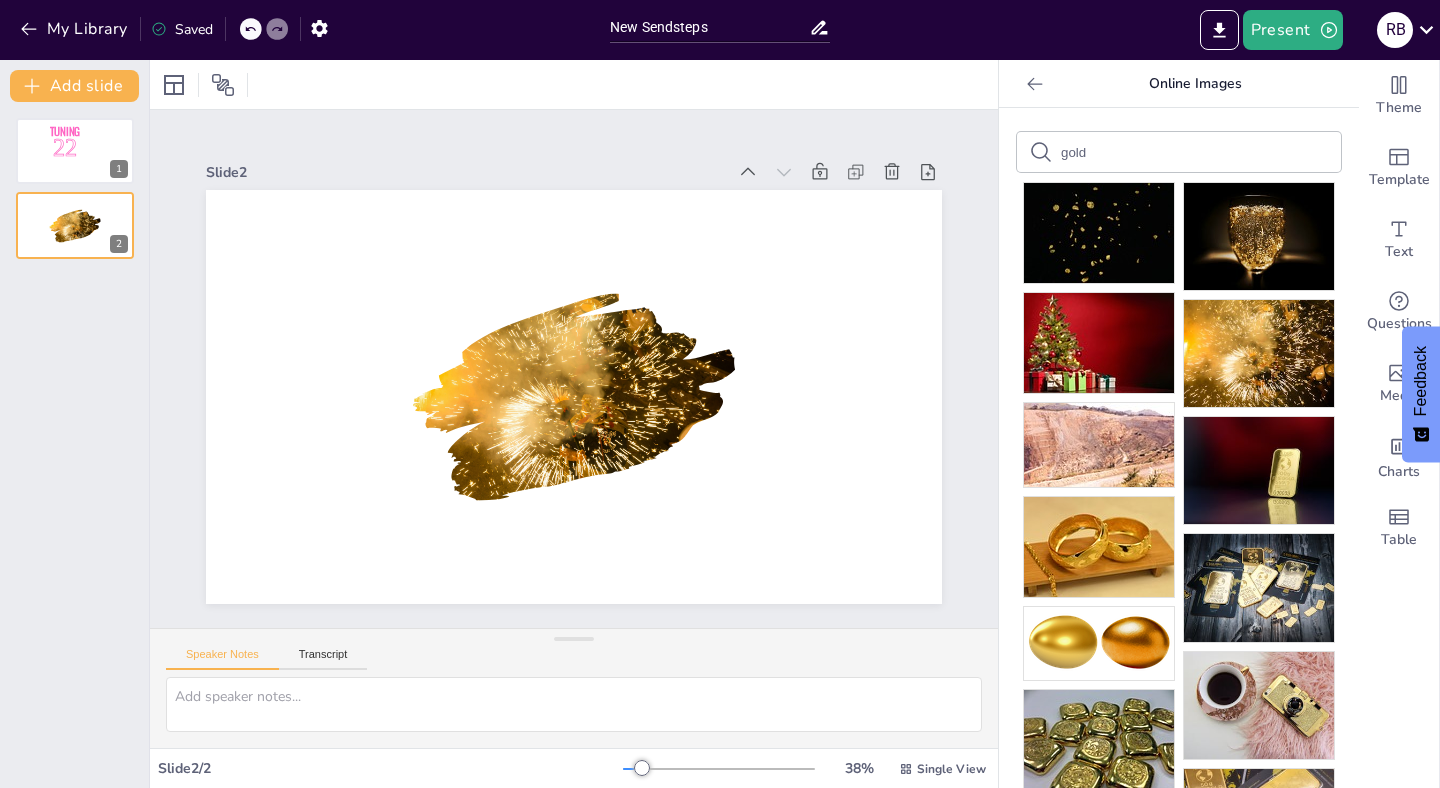 drag, startPoint x: 142, startPoint y: 448, endPoint x: 157, endPoint y: 441, distance: 16.552946 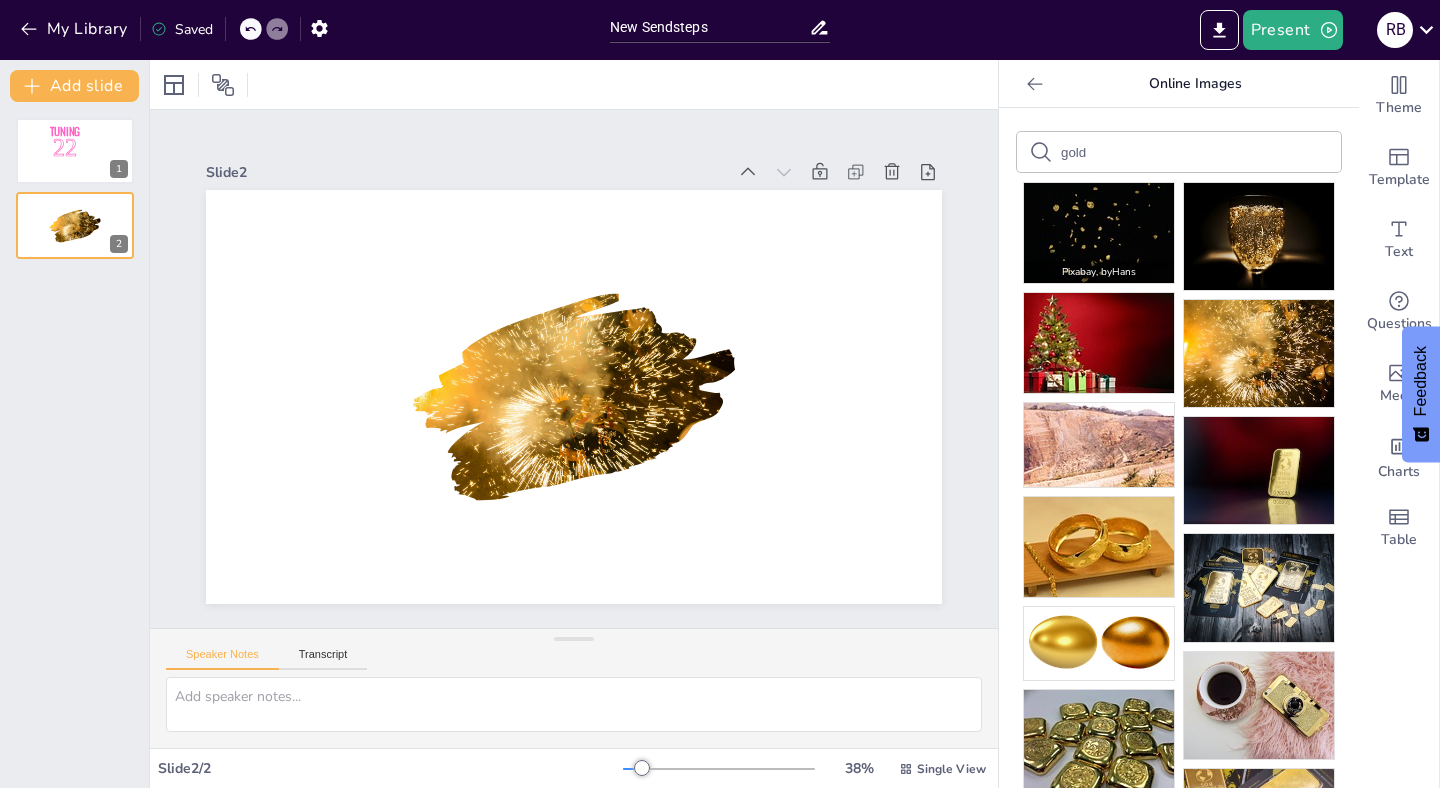 click at bounding box center (1099, 233) 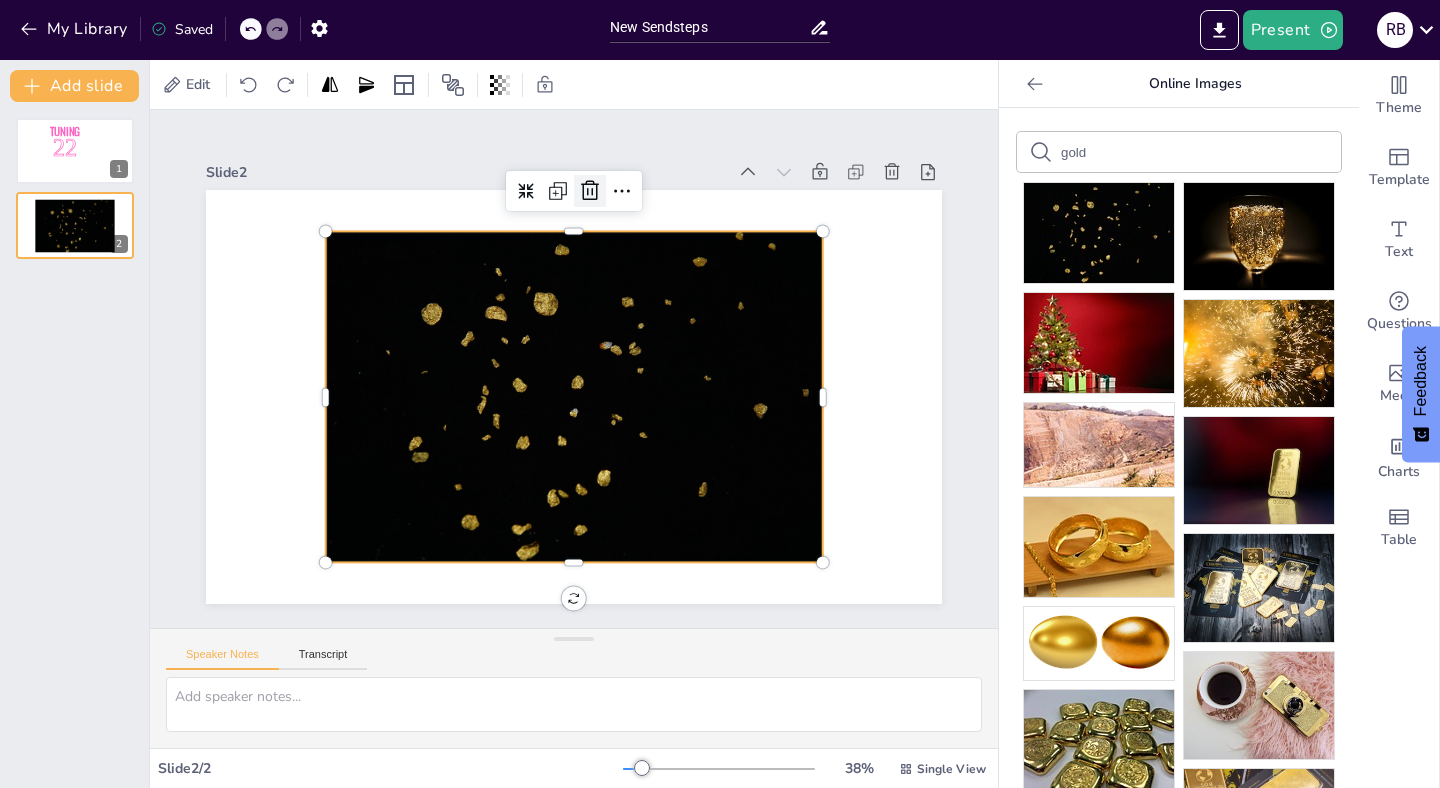 click 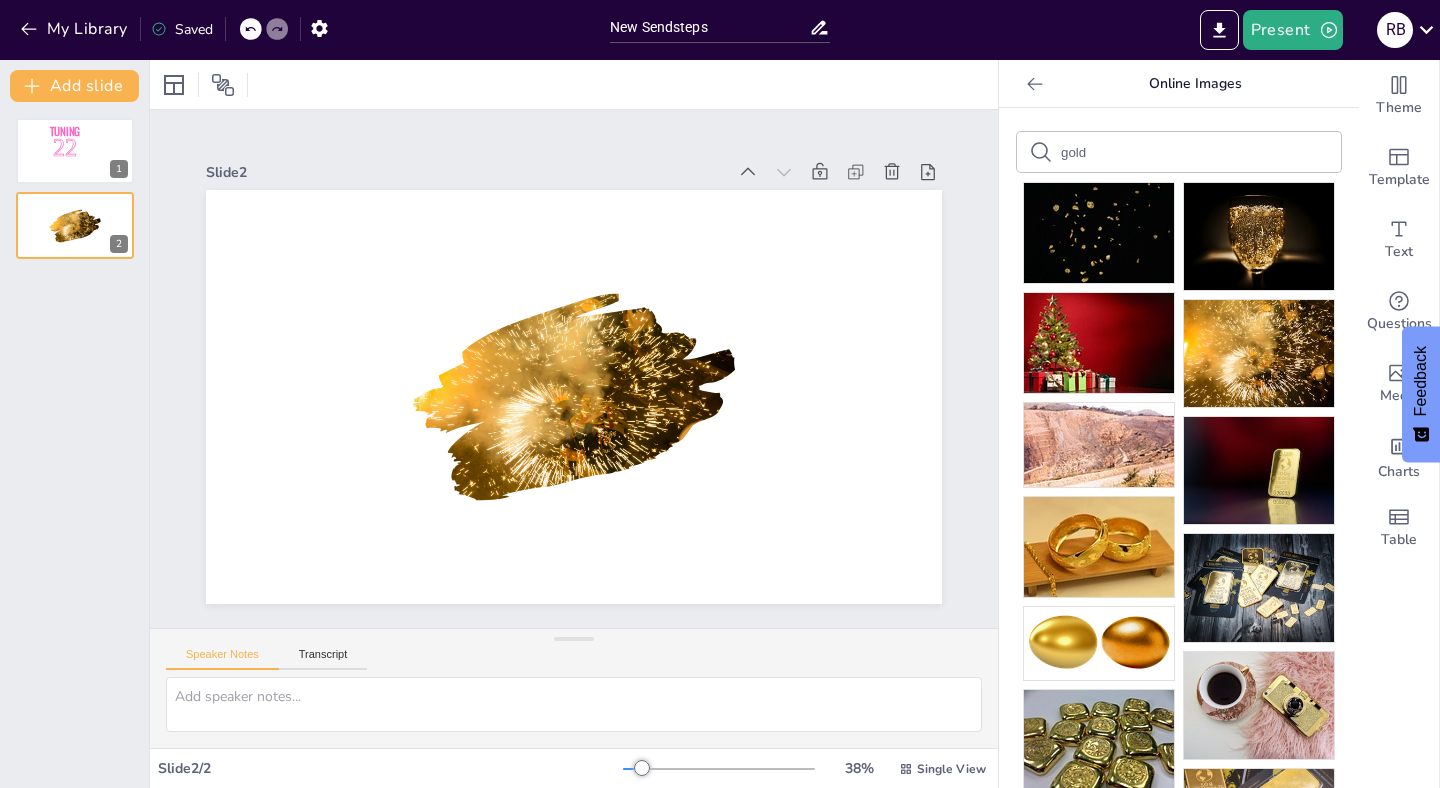 click on "Tuning 22 1 2" at bounding box center [74, 445] 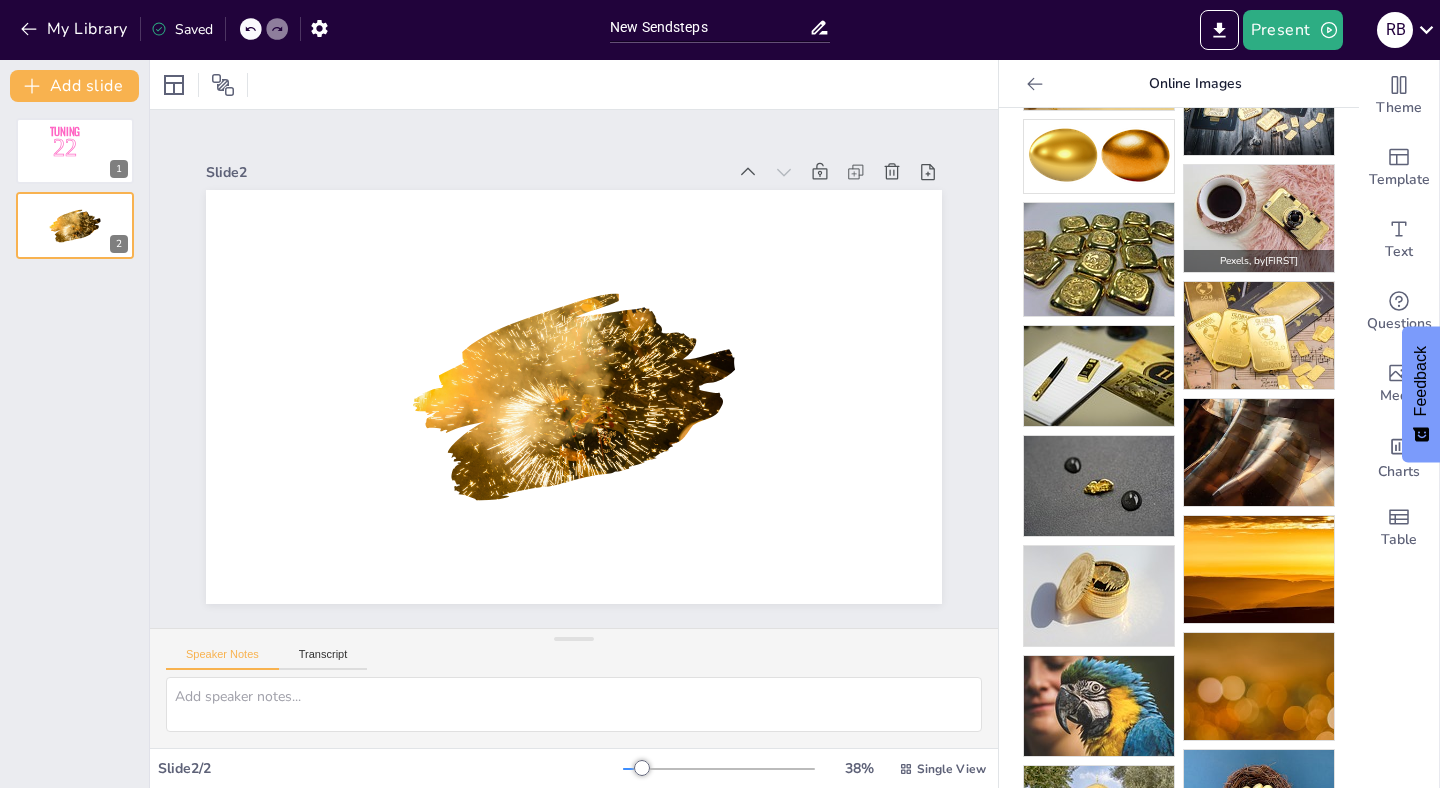 scroll, scrollTop: 0, scrollLeft: 0, axis: both 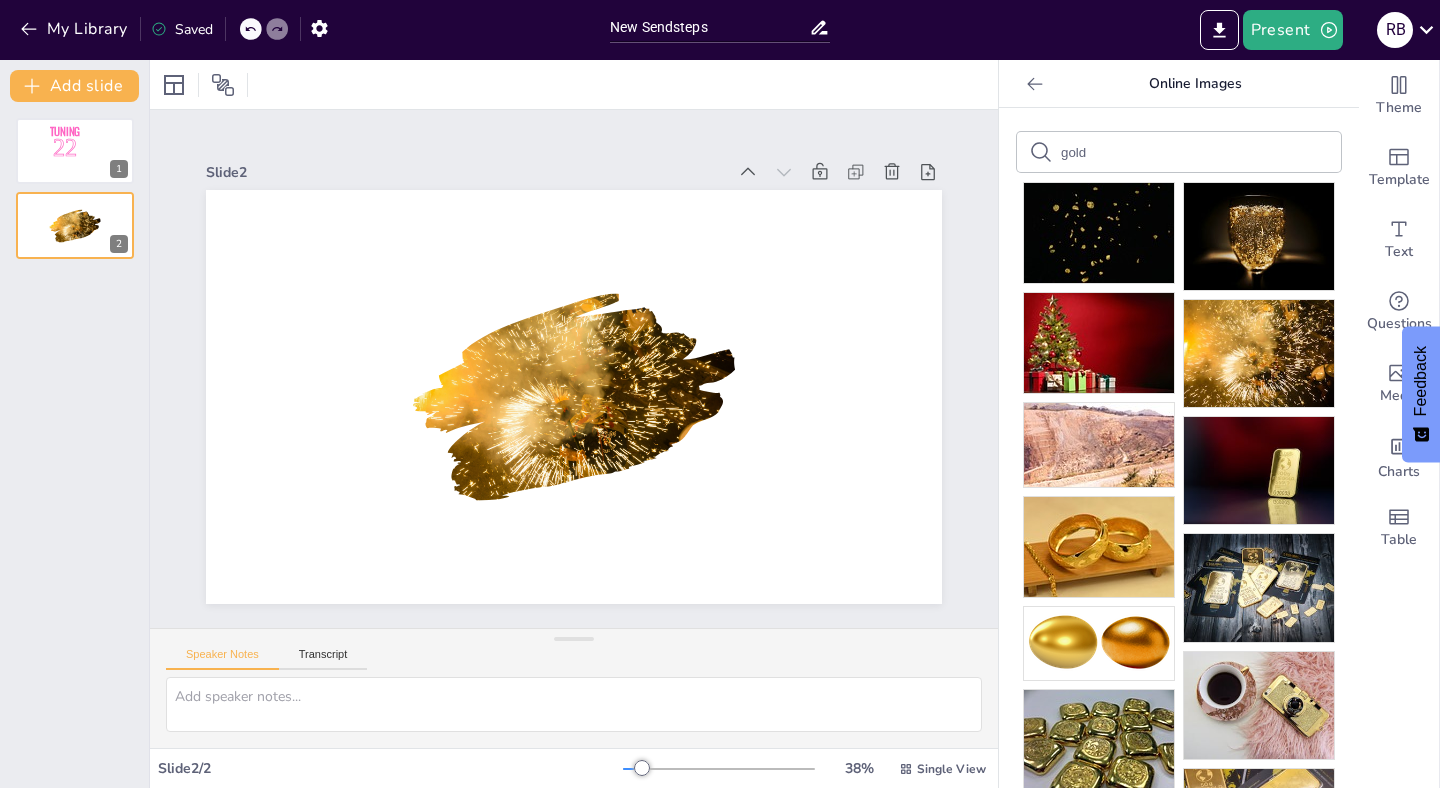 click 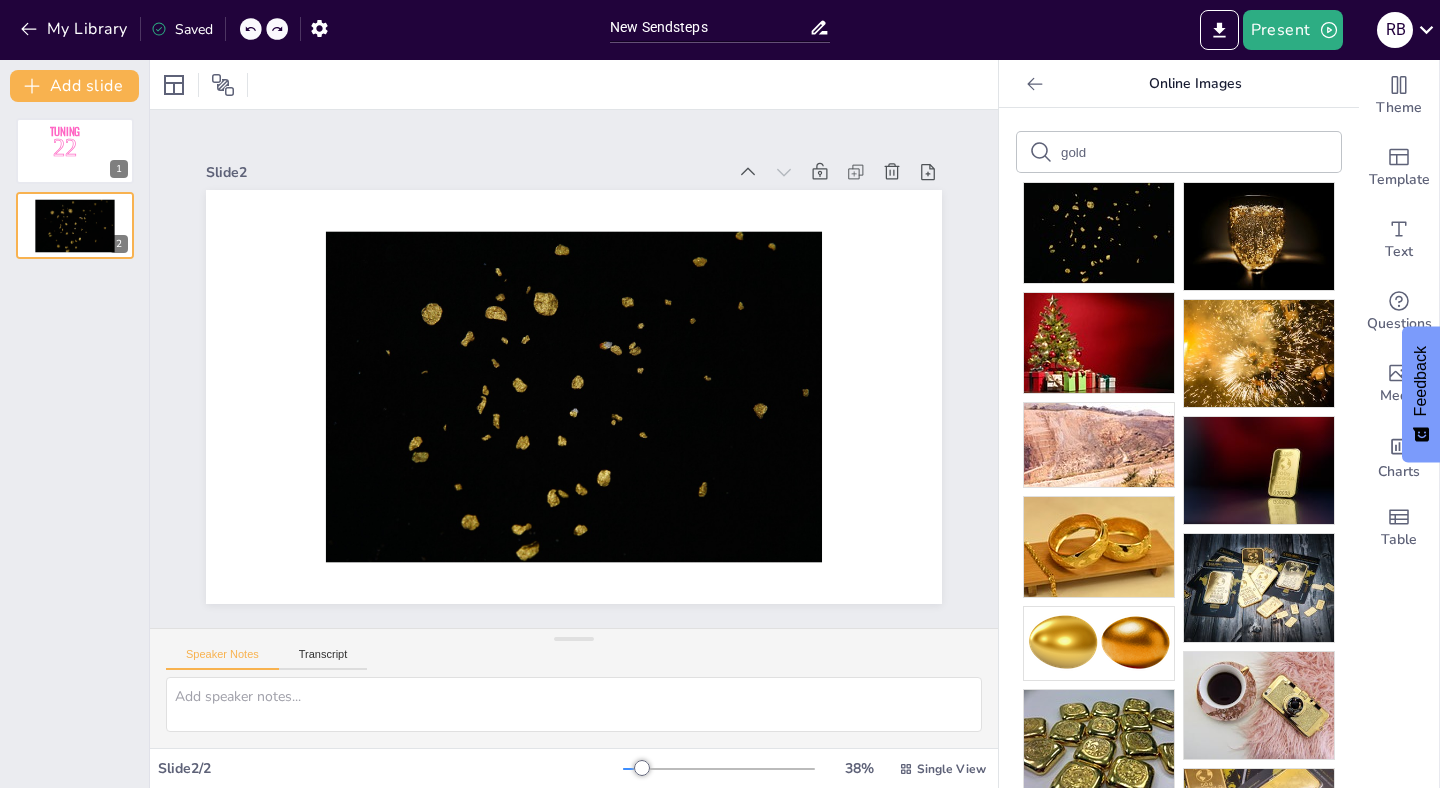 click 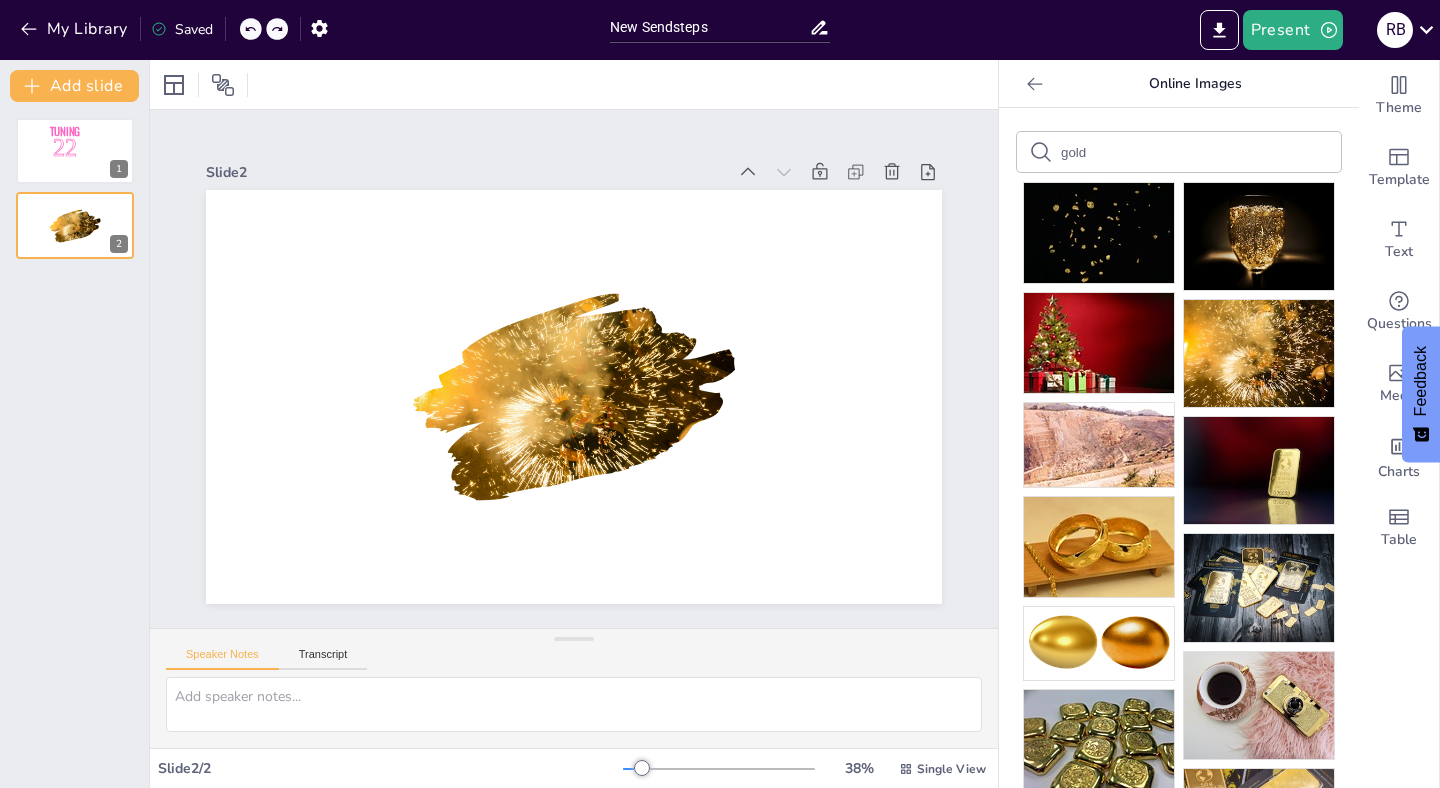click 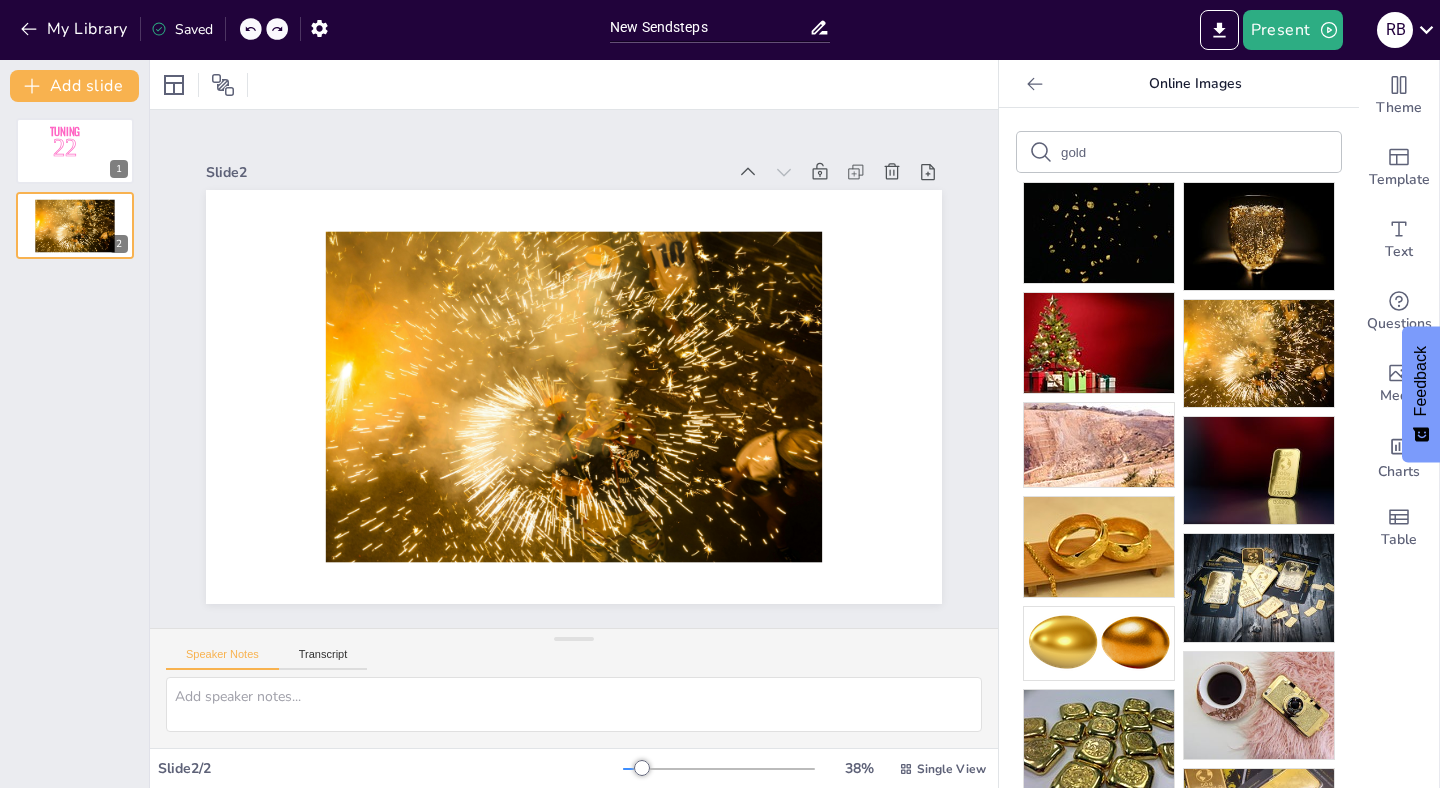 click 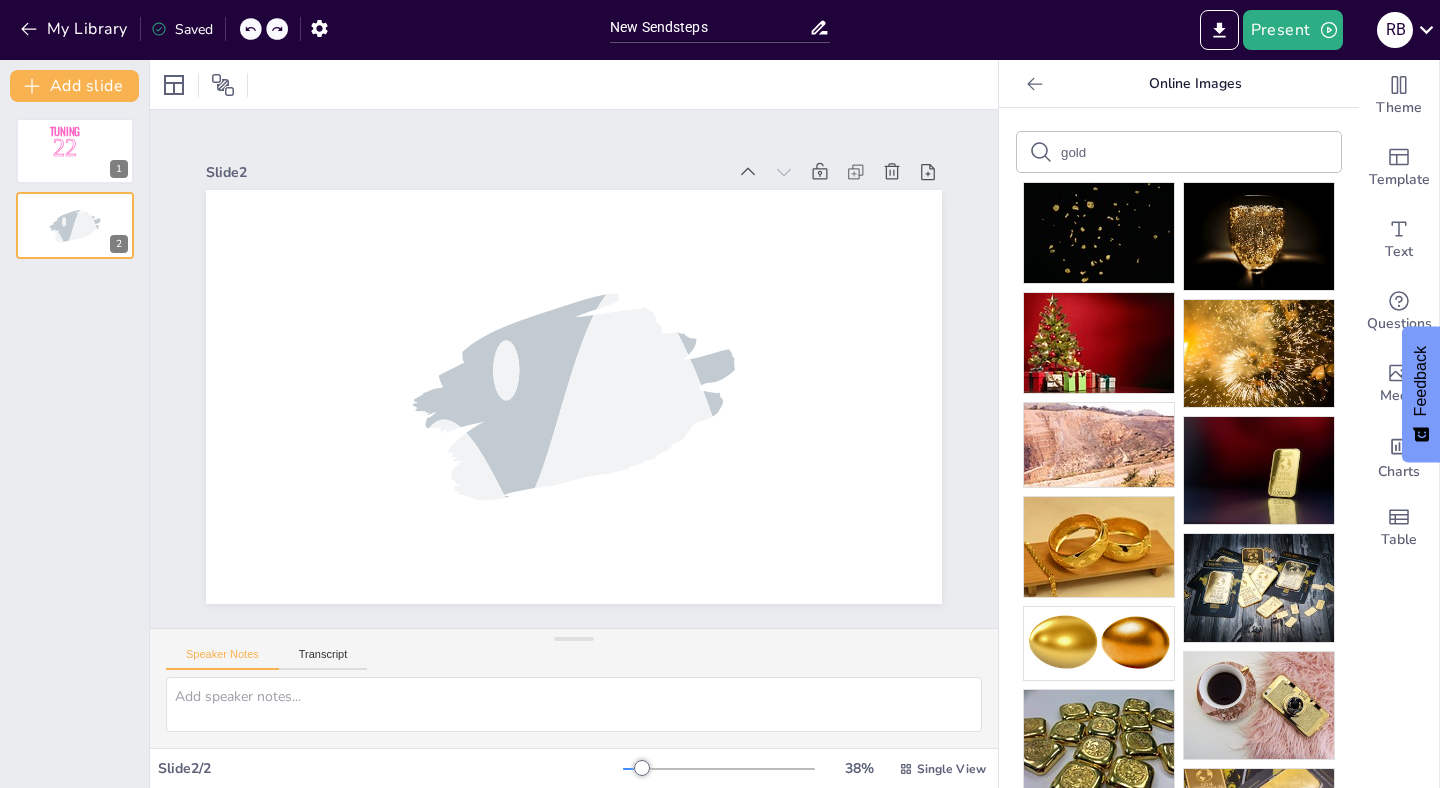 click 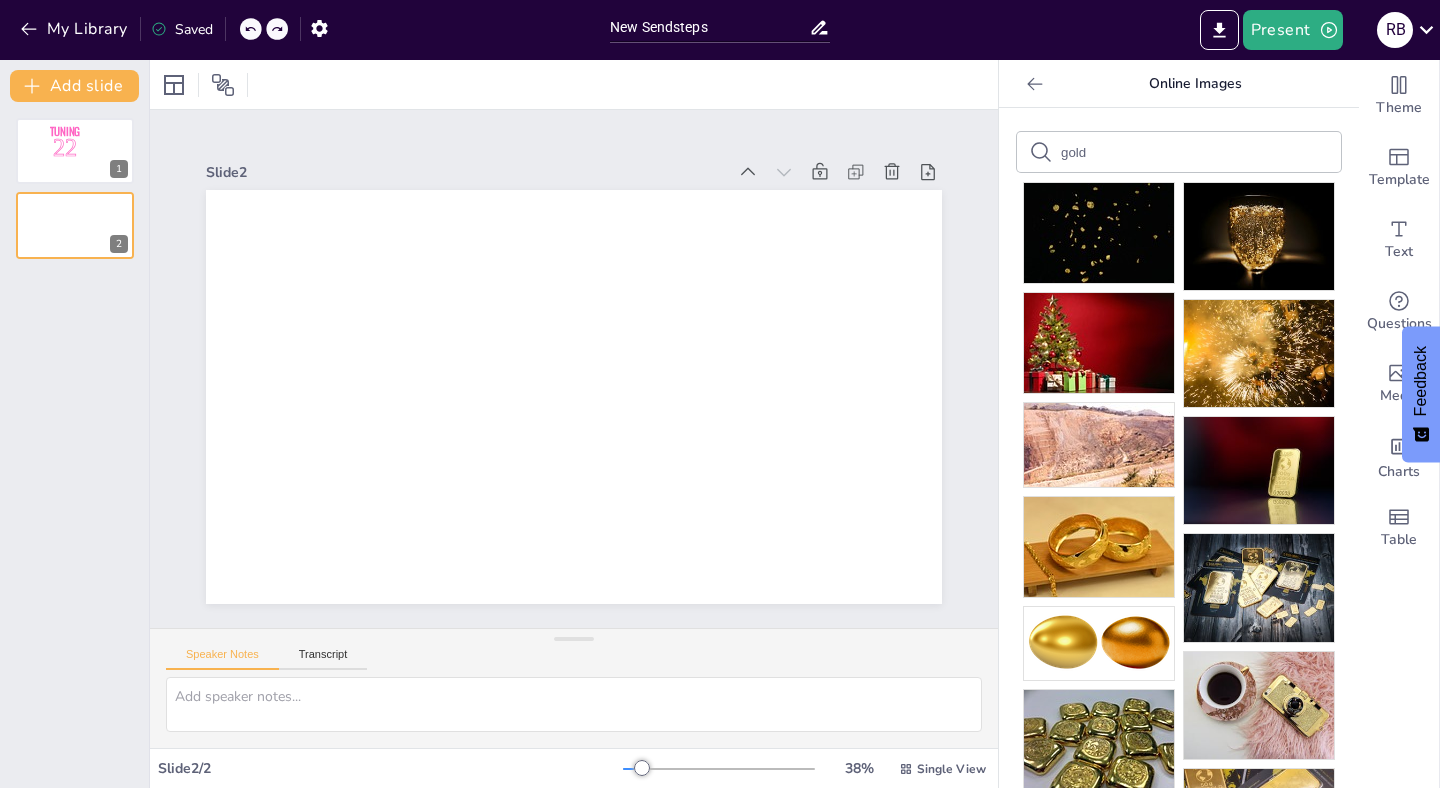 click 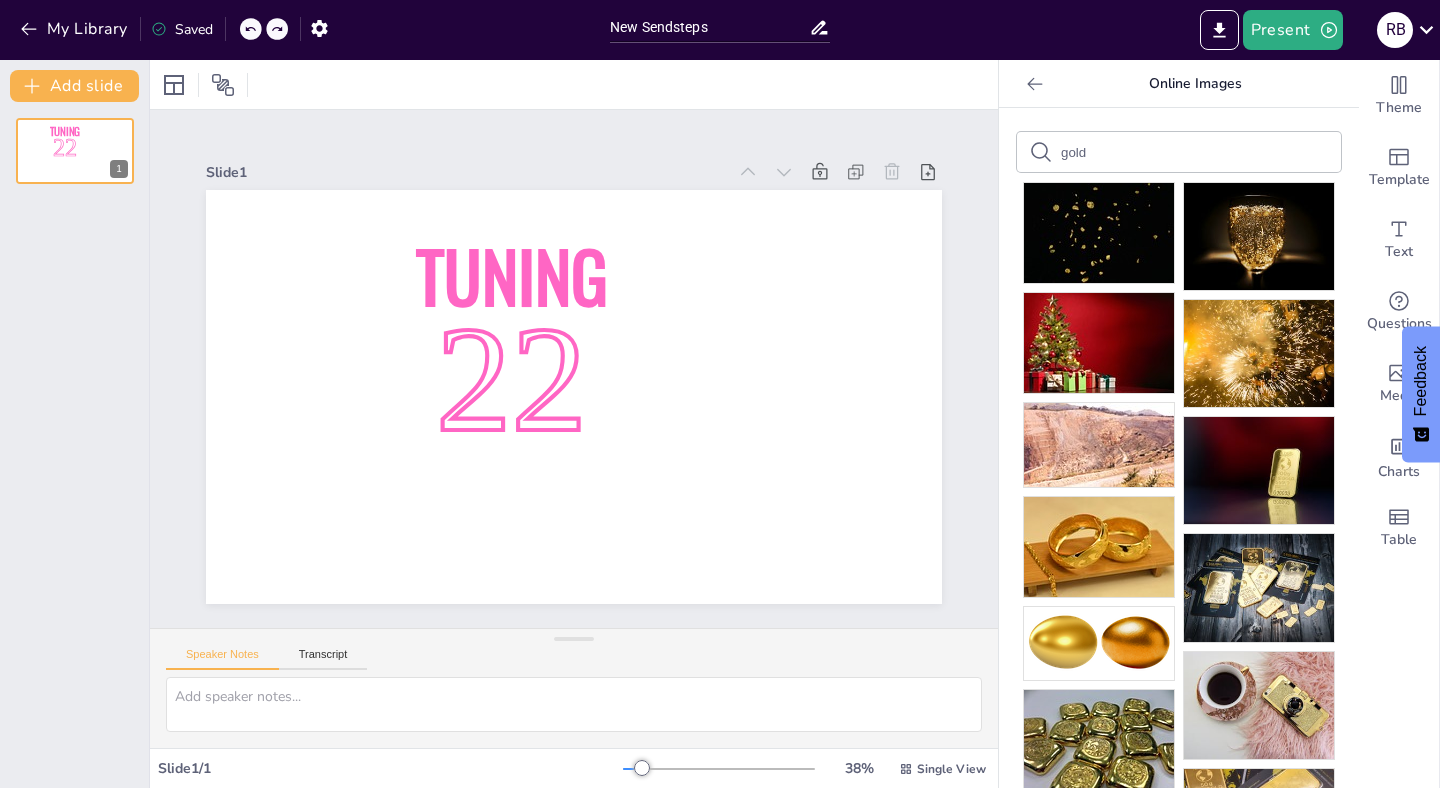 click 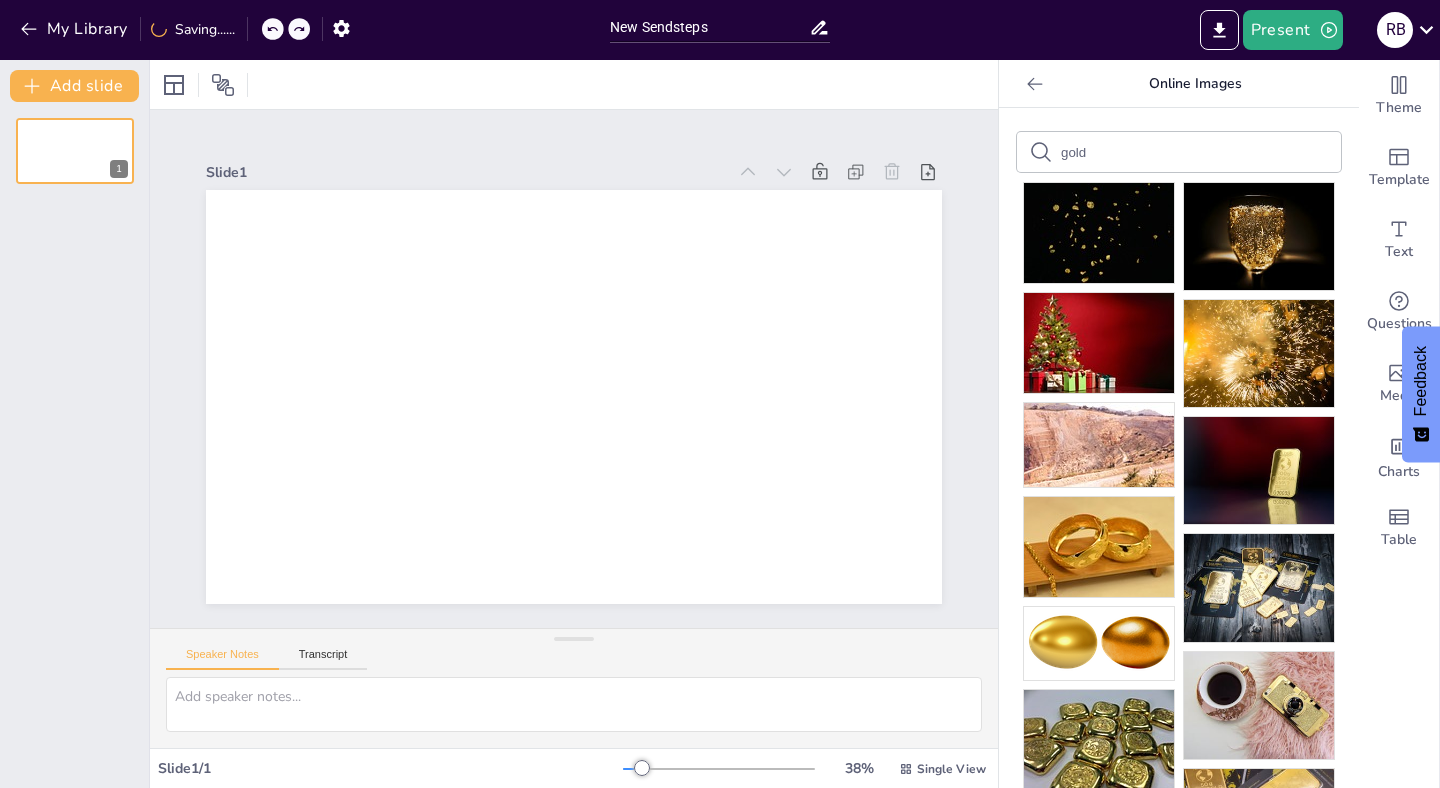 click on "My Library Saving......" at bounding box center [180, 28] 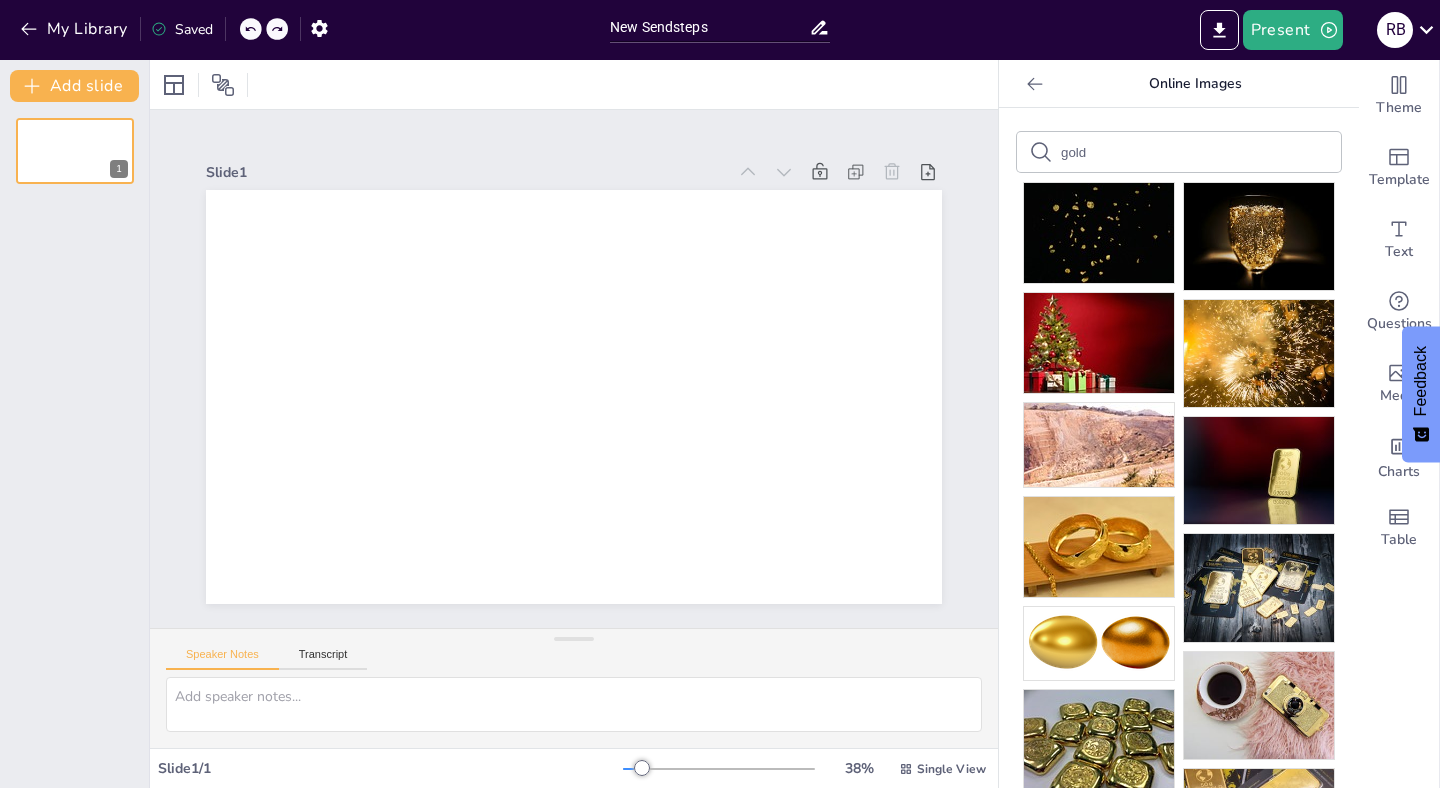 click 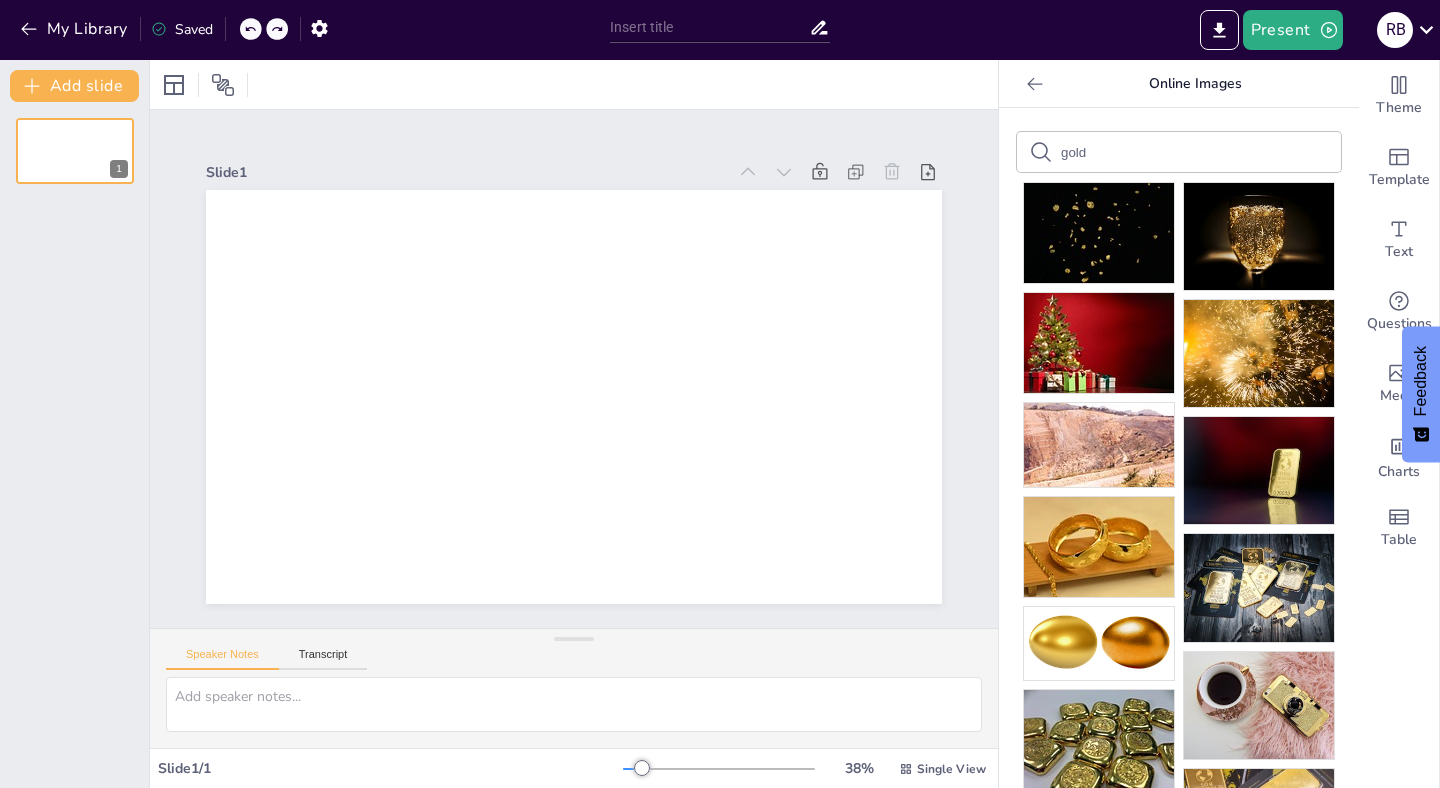 click 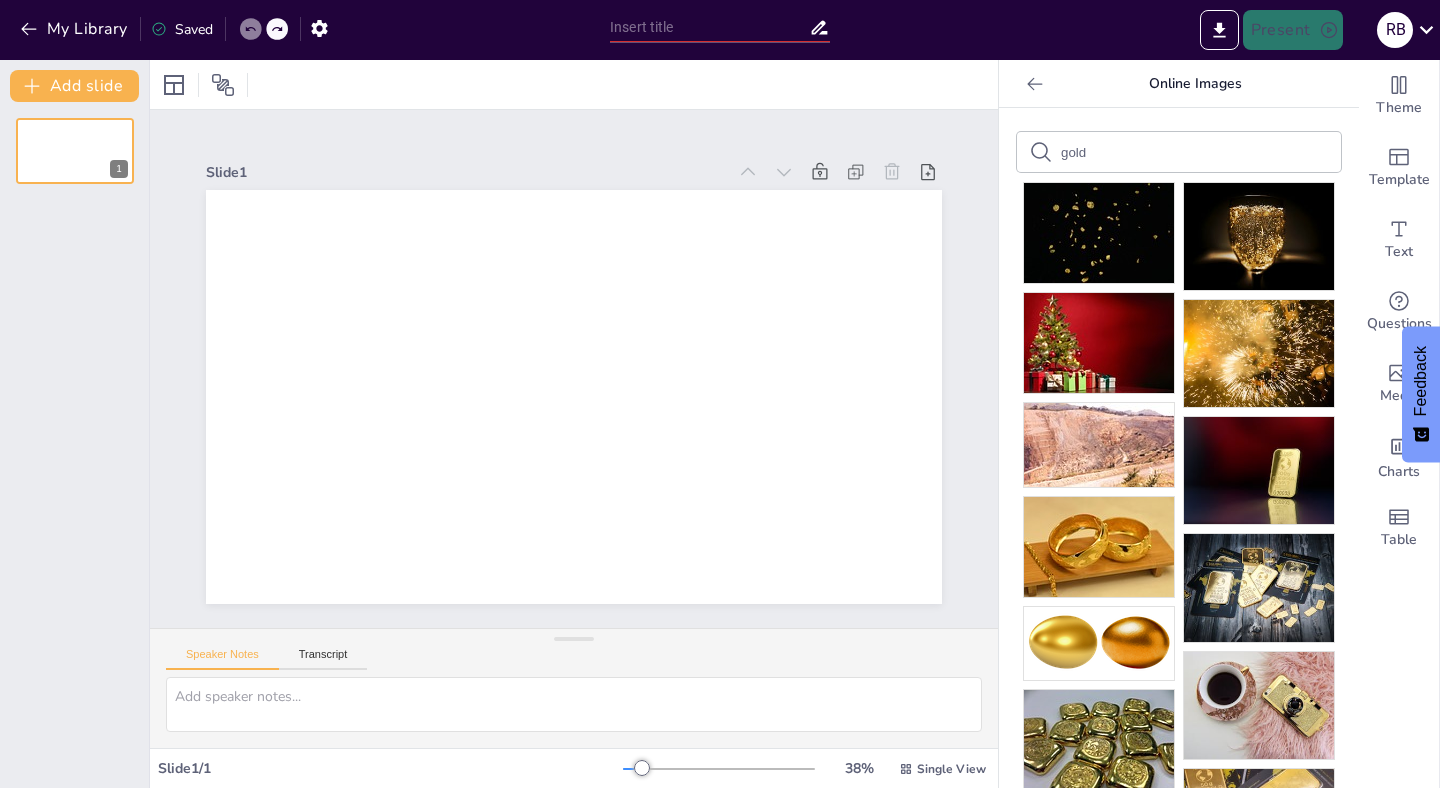 click at bounding box center (277, 29) 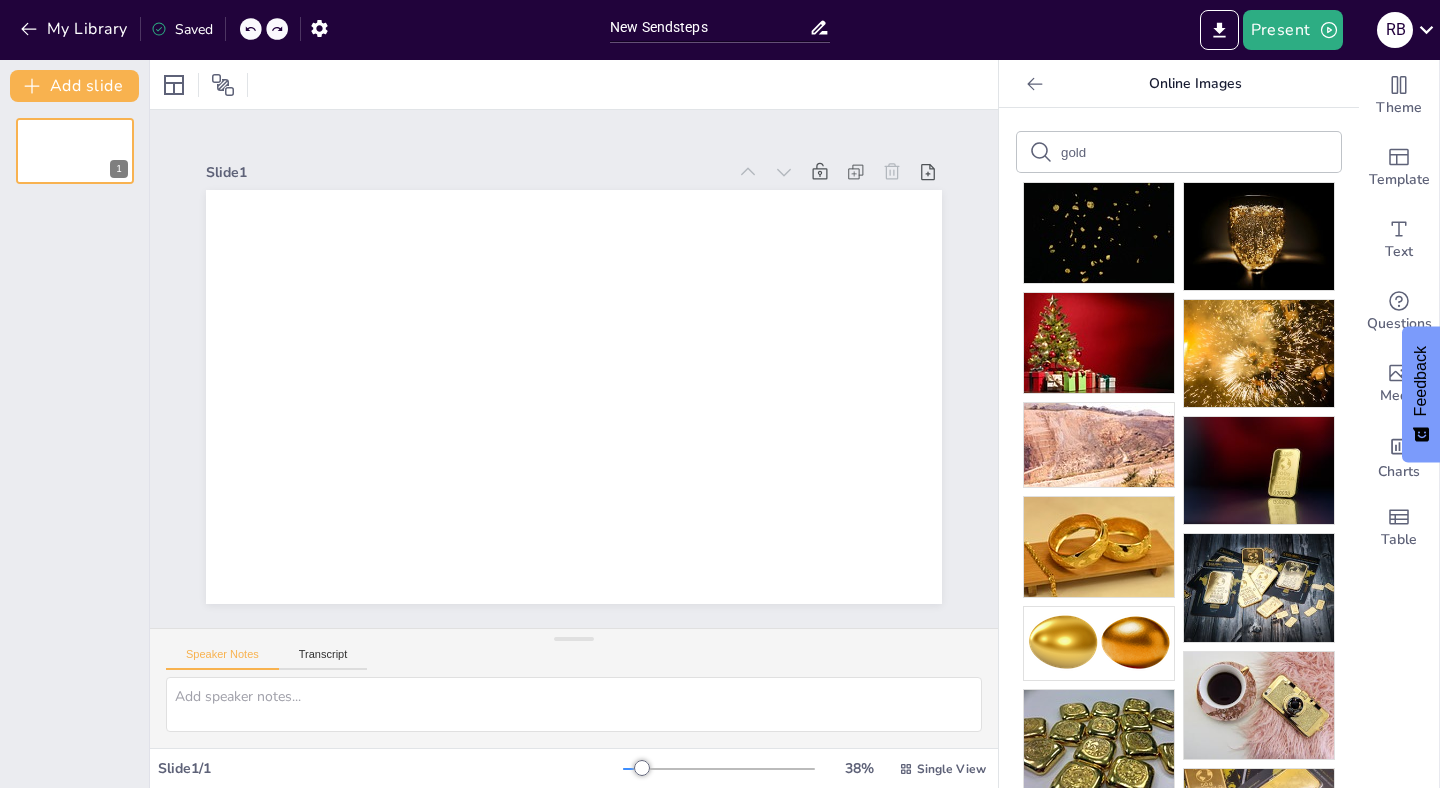 click at bounding box center [277, 29] 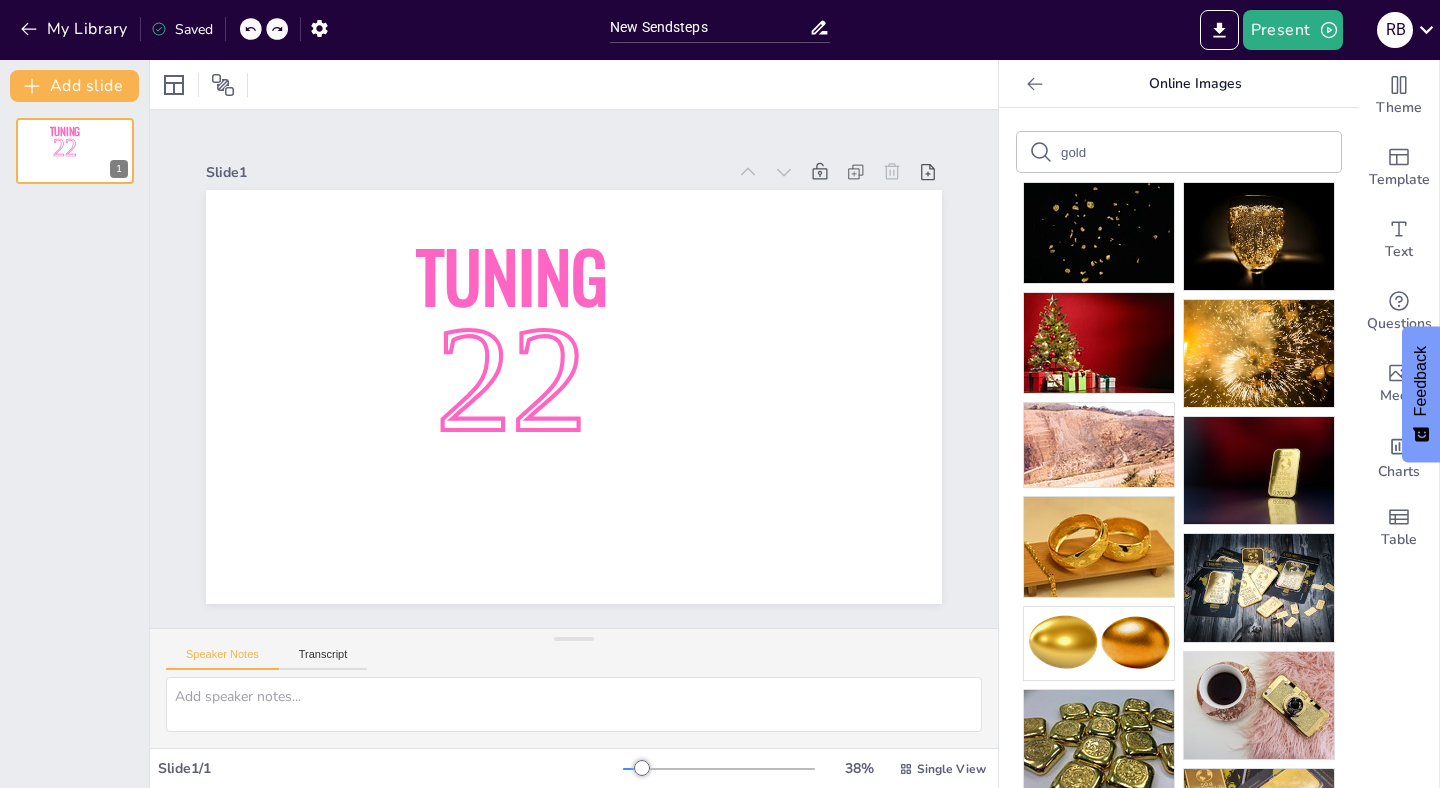 click at bounding box center (277, 29) 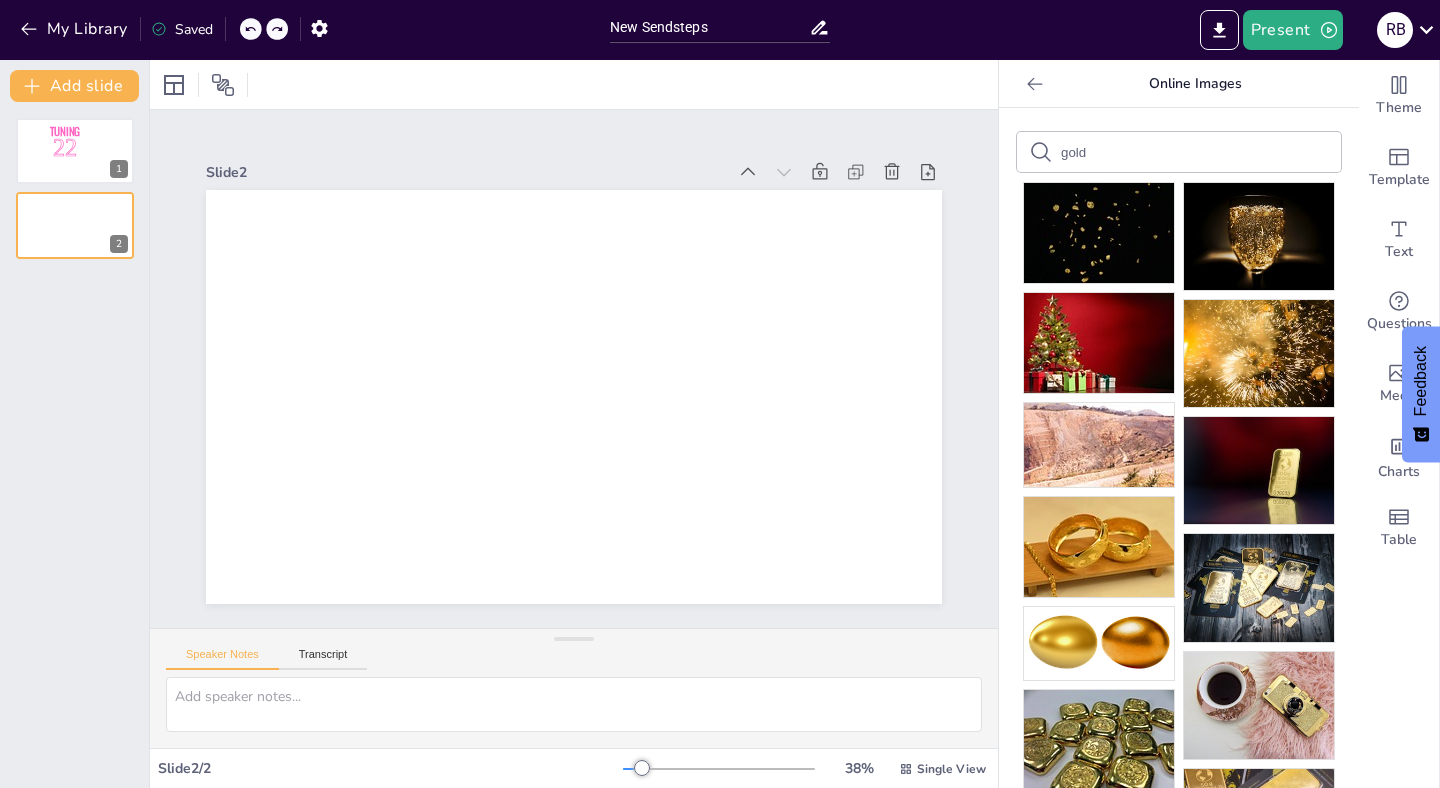 click at bounding box center [277, 29] 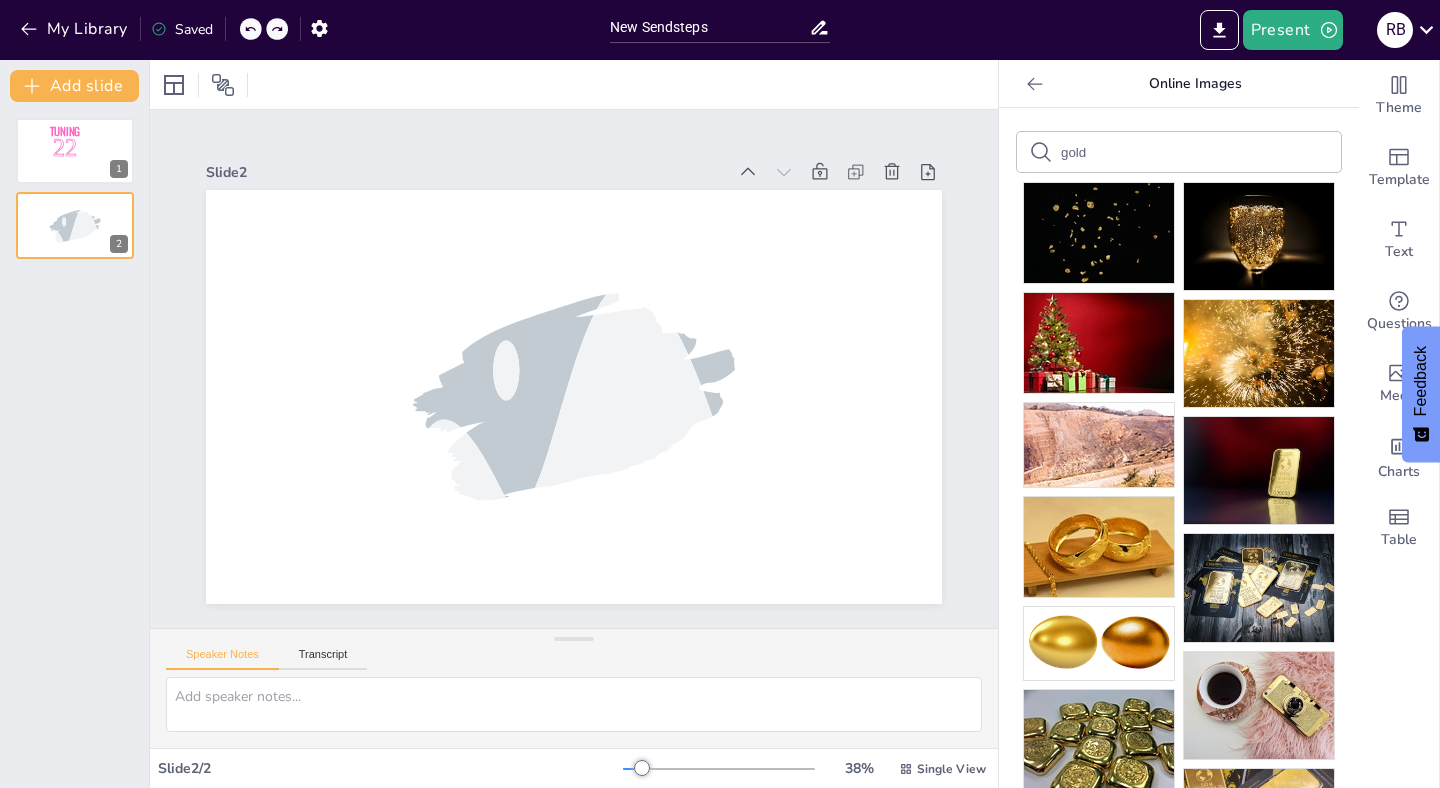 click at bounding box center [277, 29] 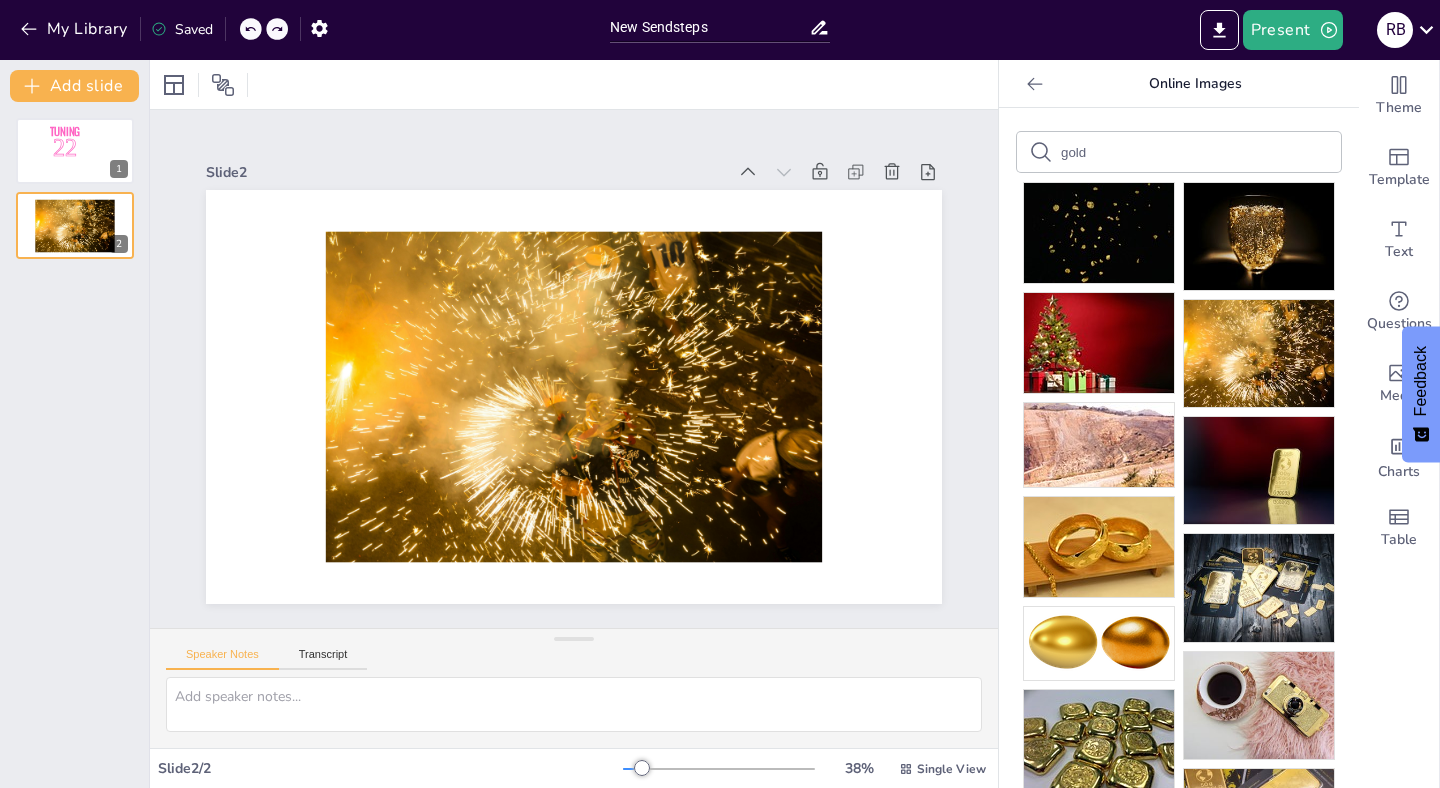 click at bounding box center (277, 29) 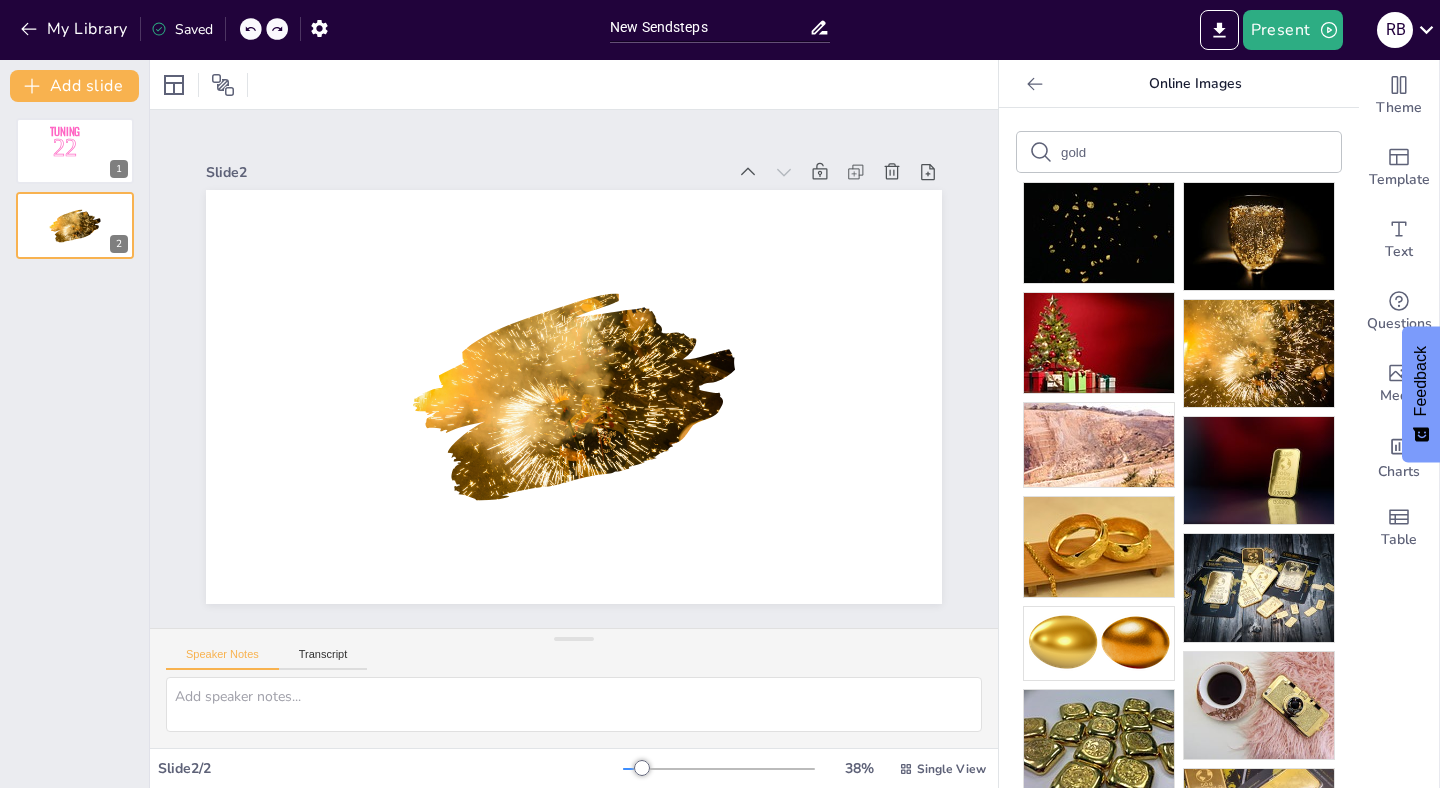 click at bounding box center [277, 29] 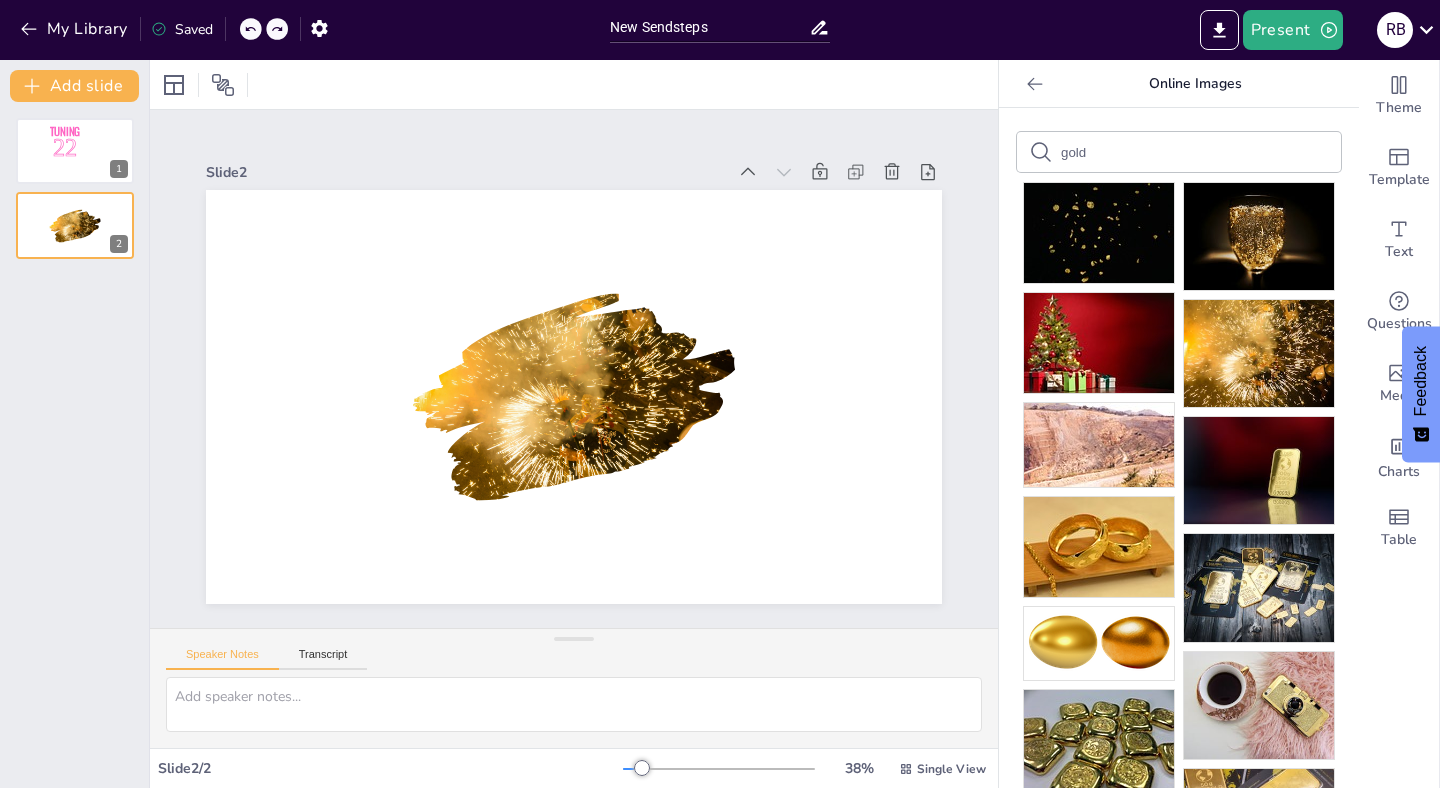 click at bounding box center [277, 29] 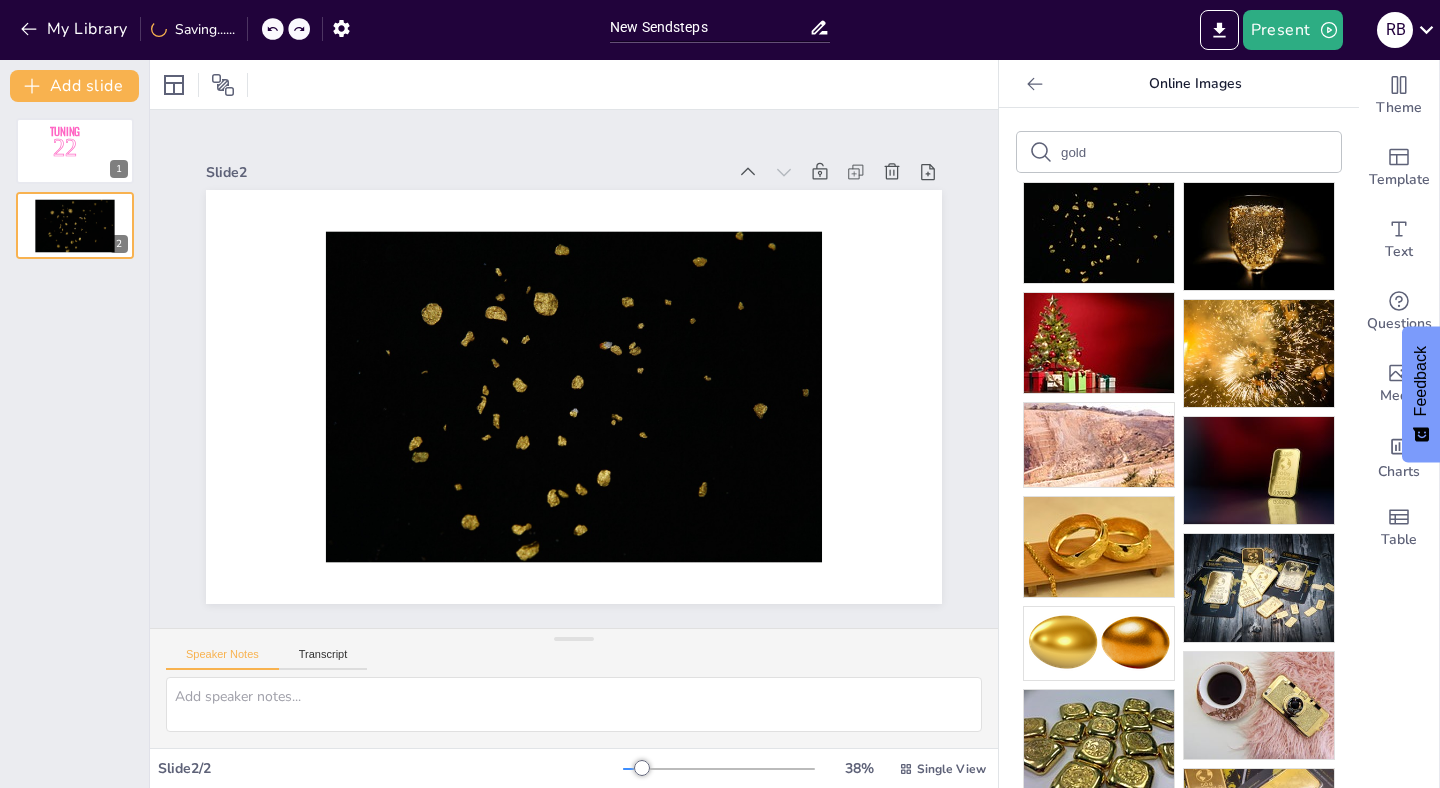 click at bounding box center (273, 29) 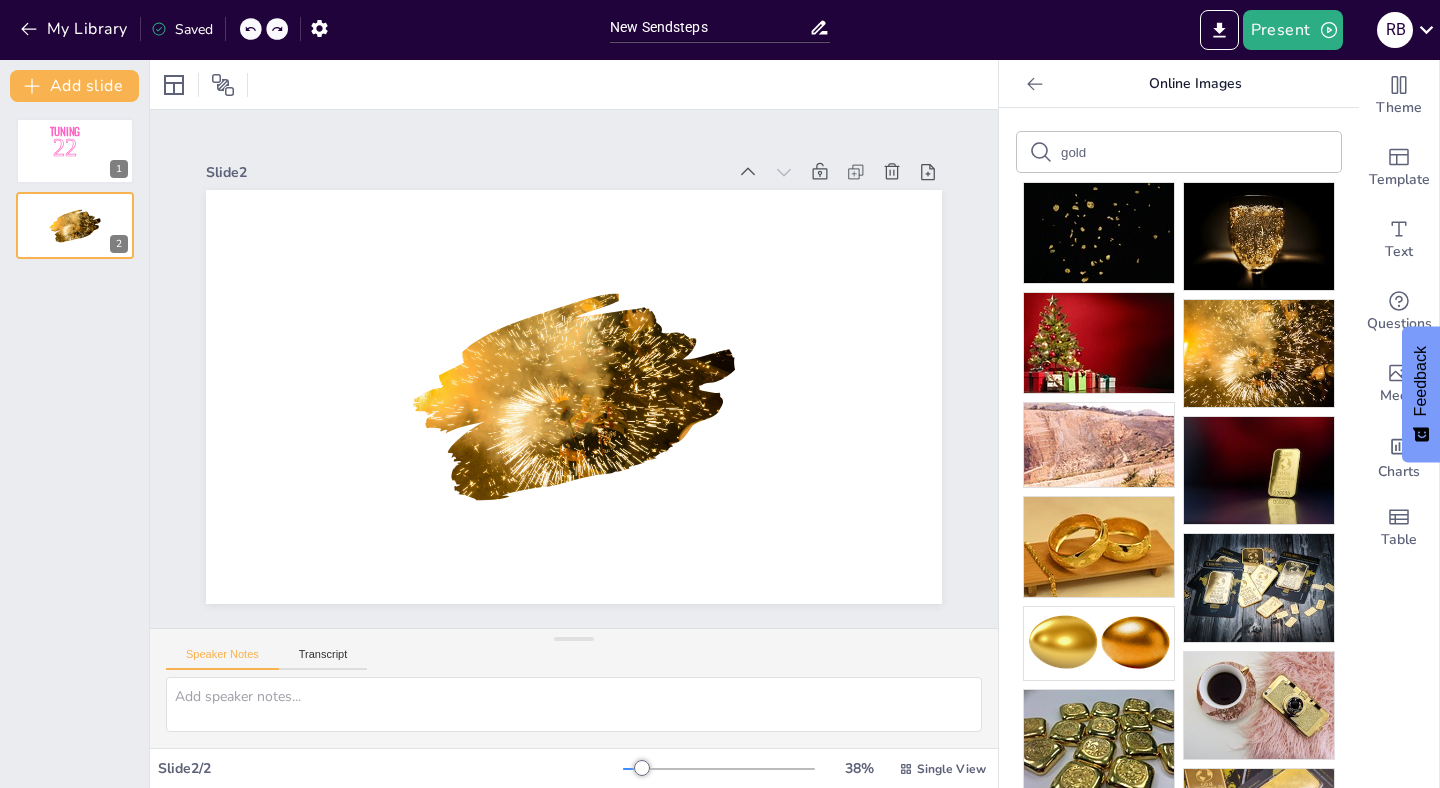 click at bounding box center [264, 29] 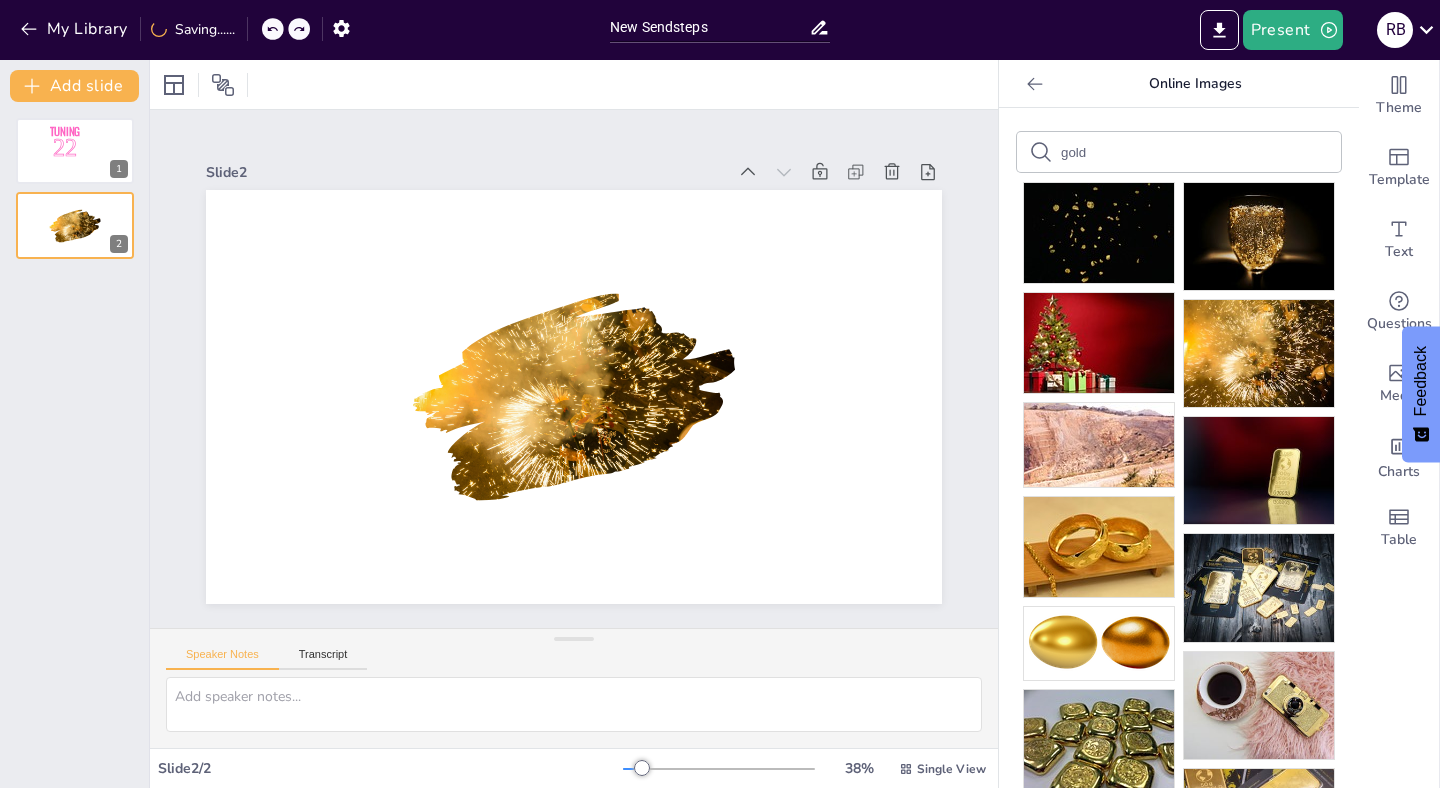 click at bounding box center [286, 29] 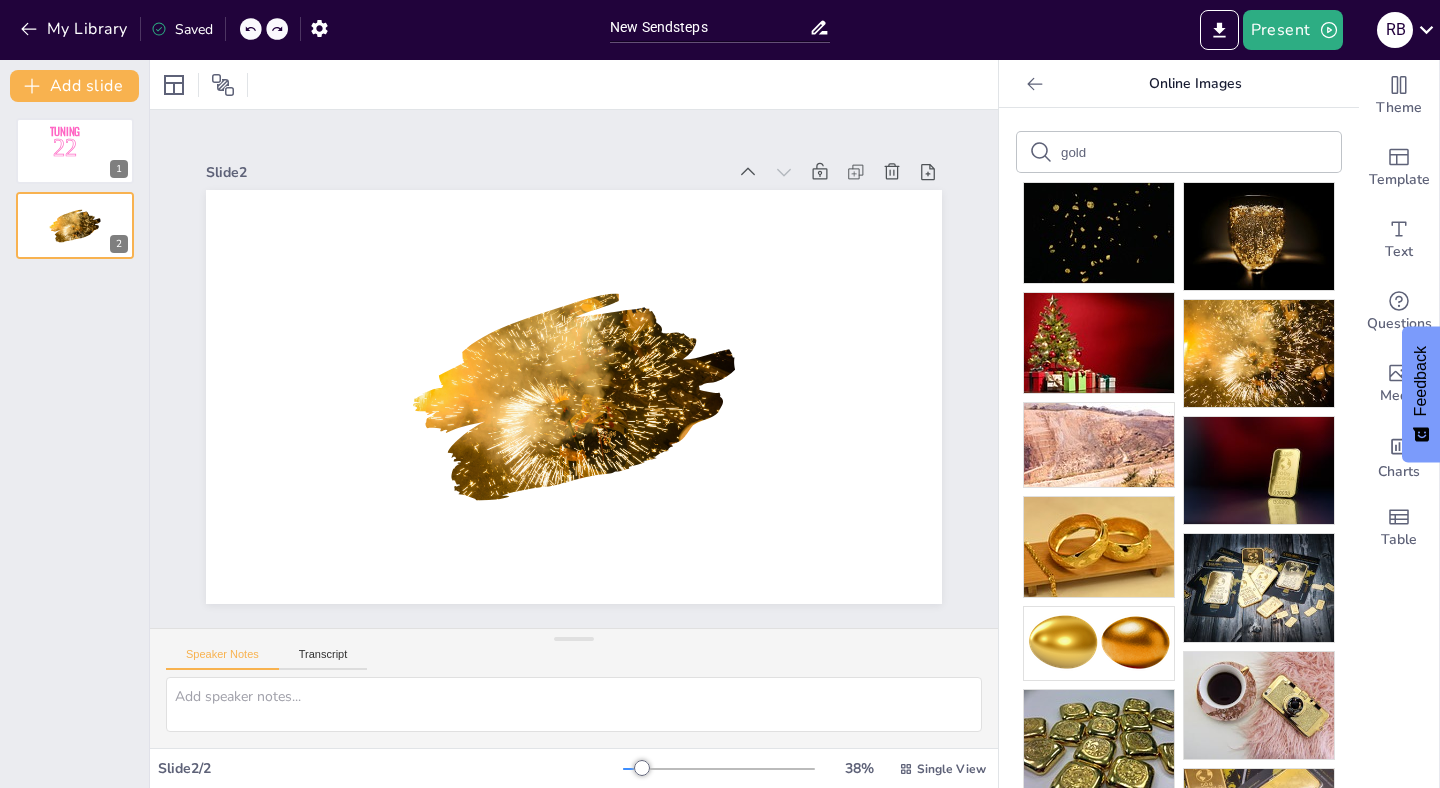 click at bounding box center (277, 29) 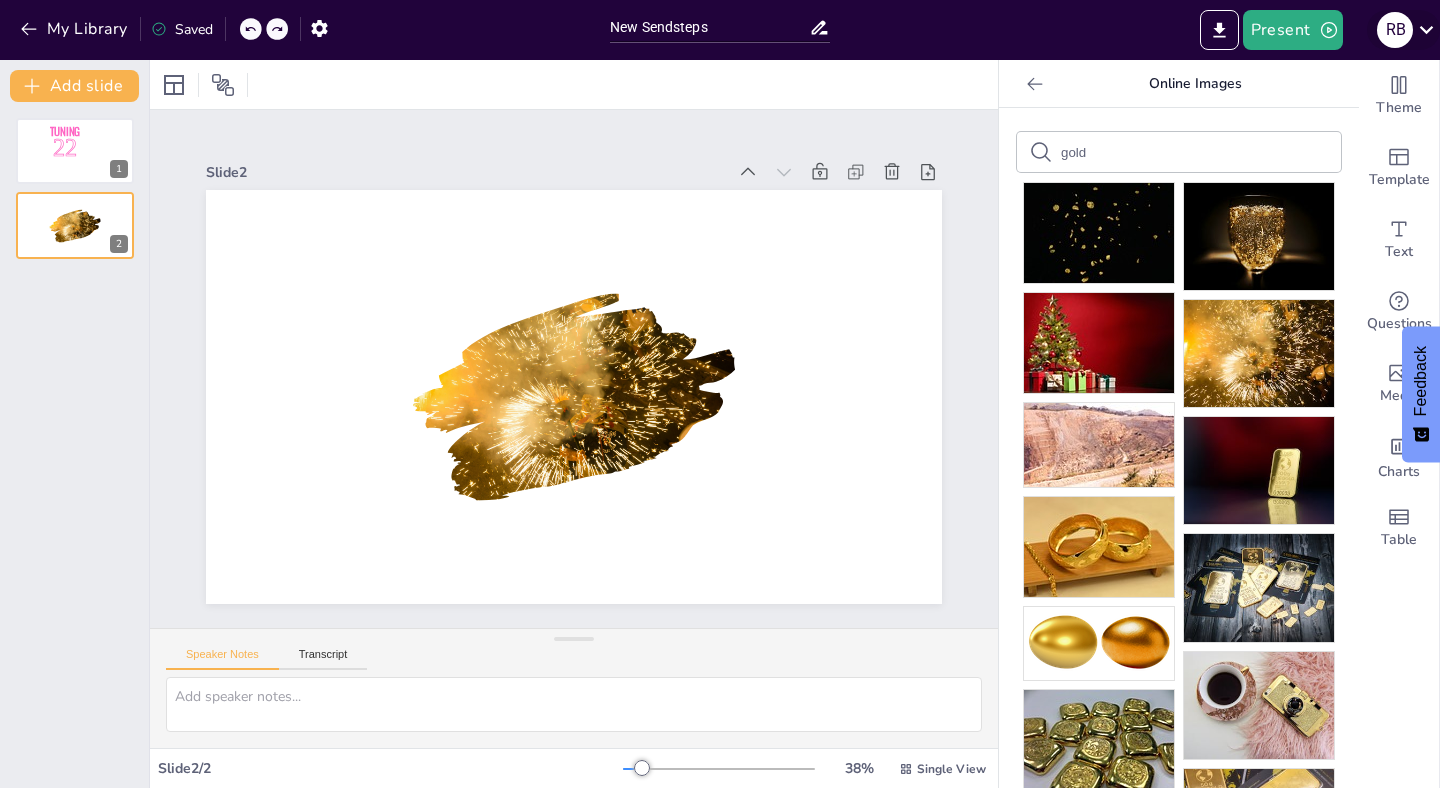 click 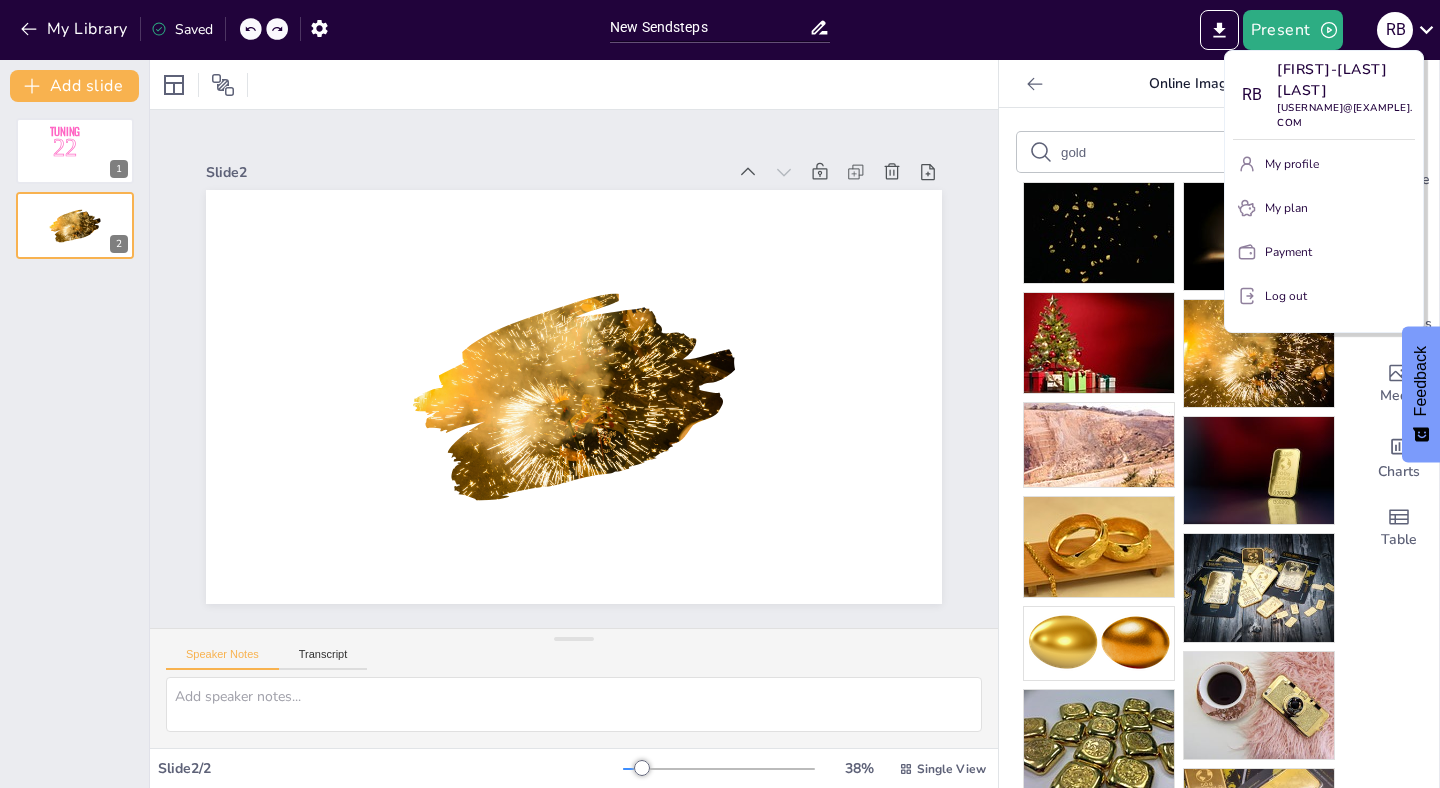 click at bounding box center [720, 394] 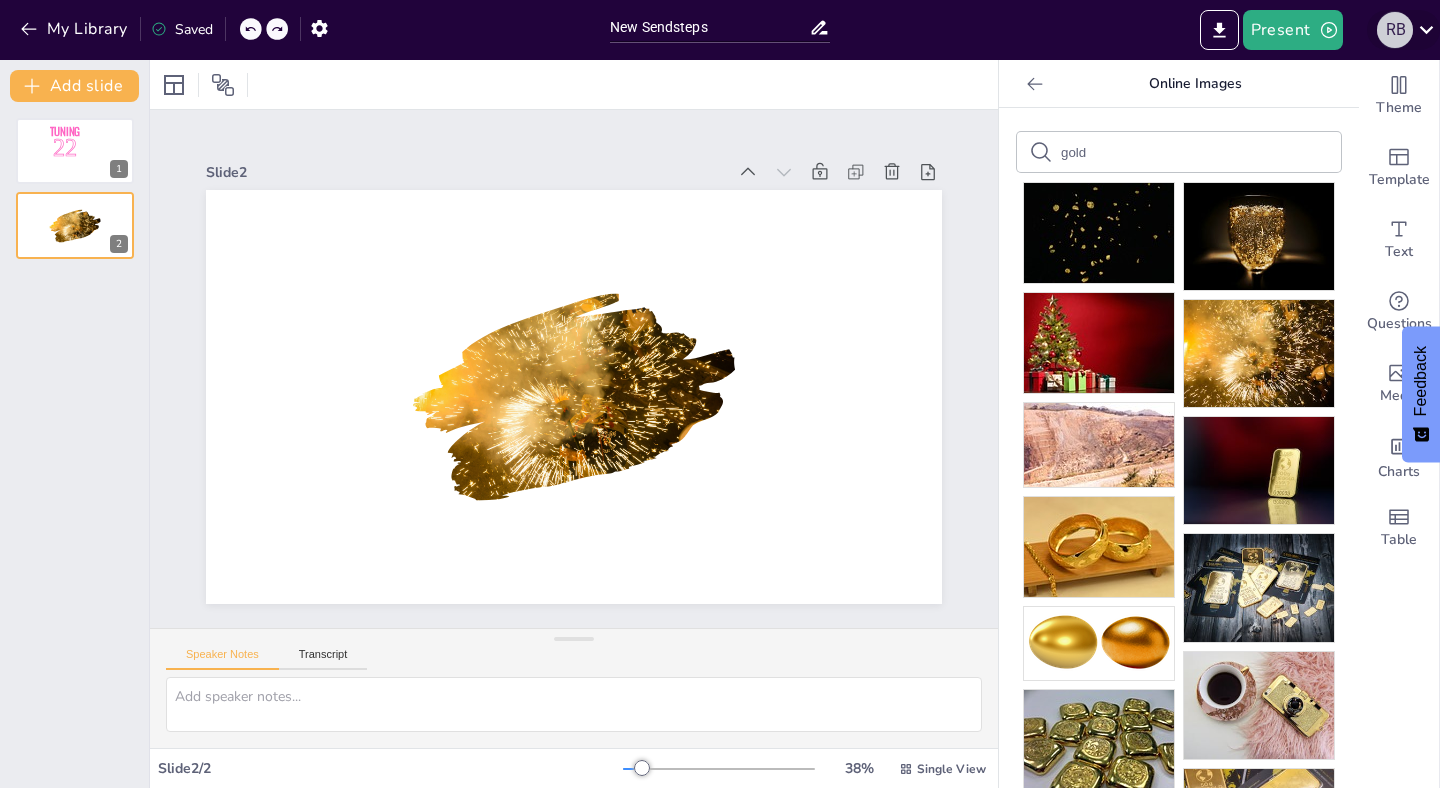 click on "R B" at bounding box center (1395, 30) 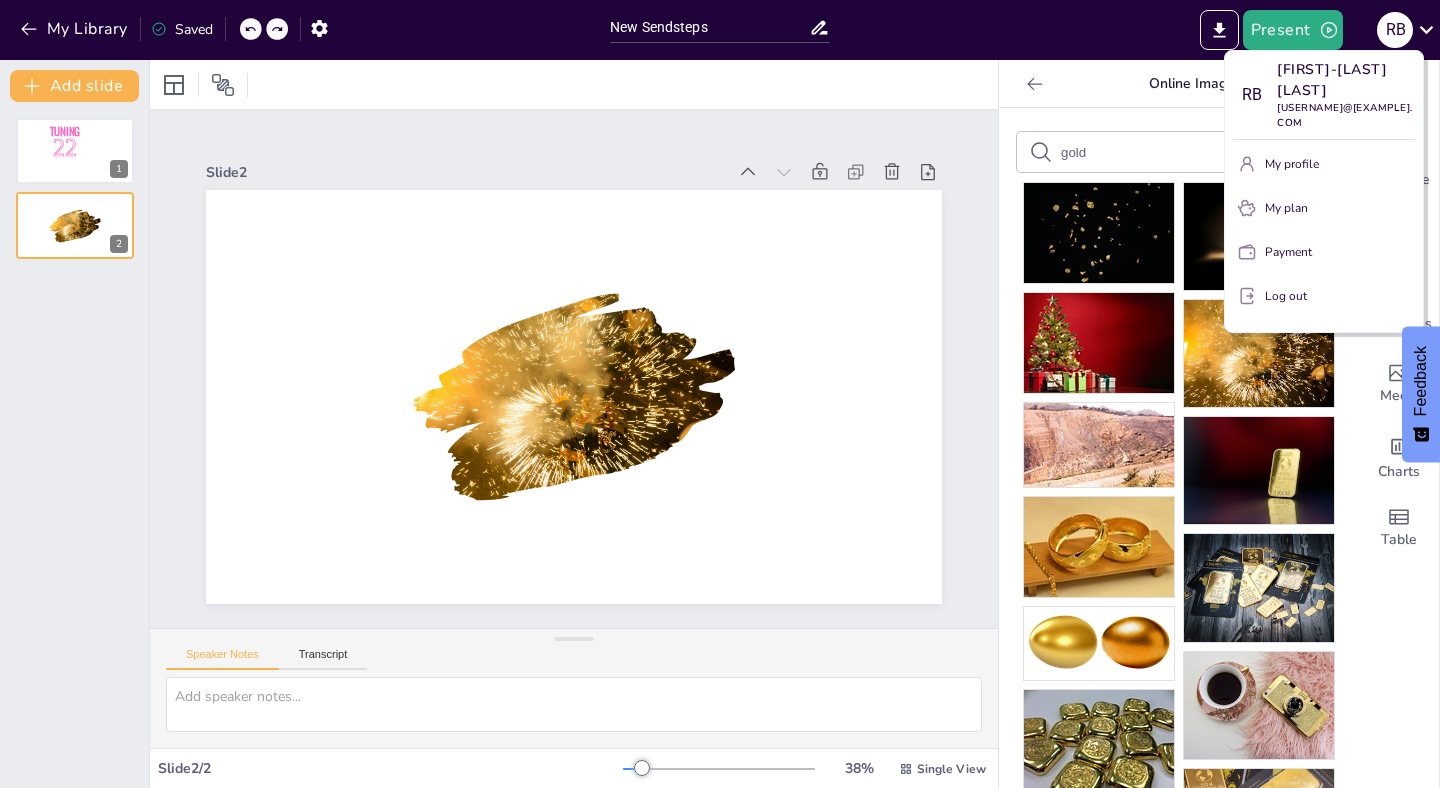 click on "My plan" at bounding box center [1286, 208] 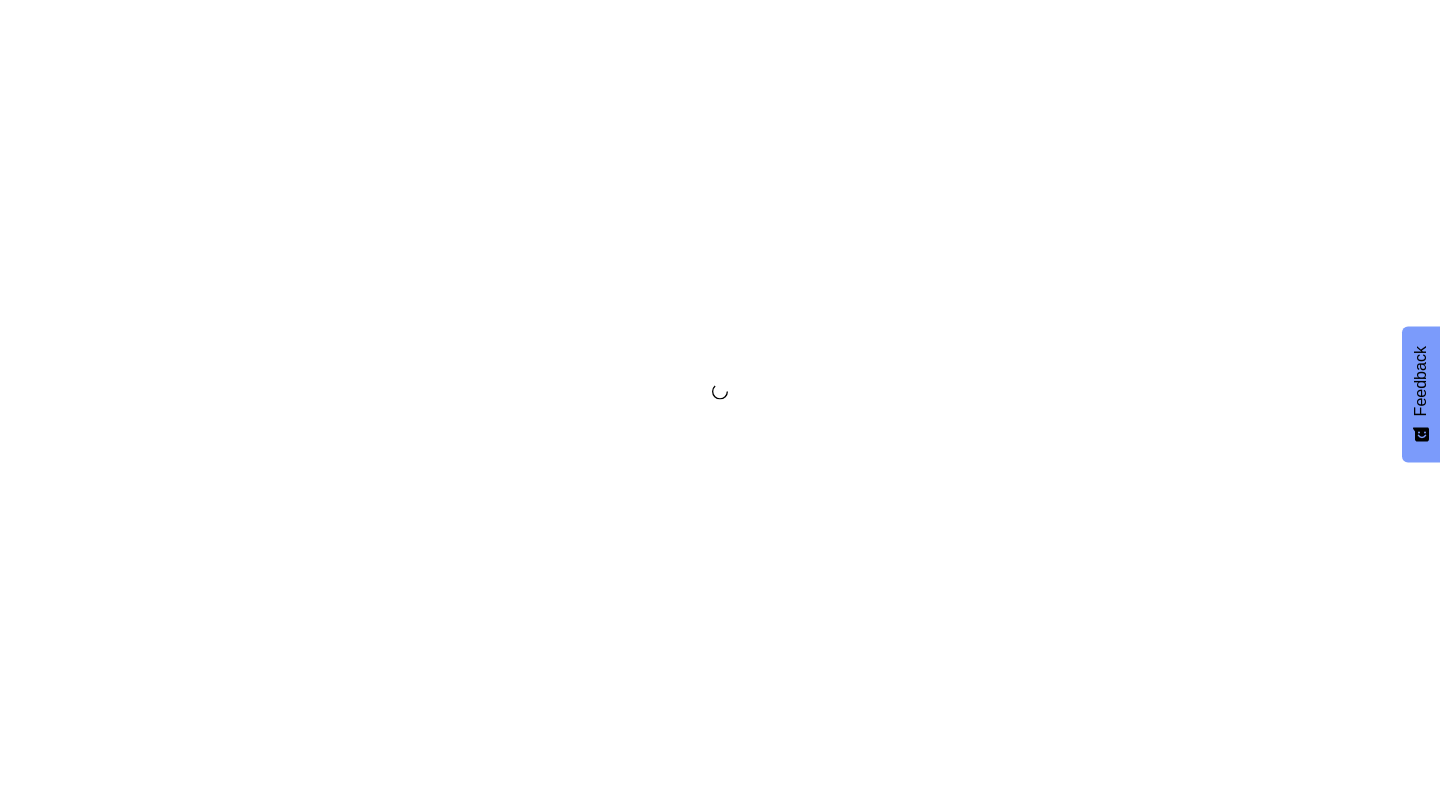 scroll, scrollTop: 0, scrollLeft: 0, axis: both 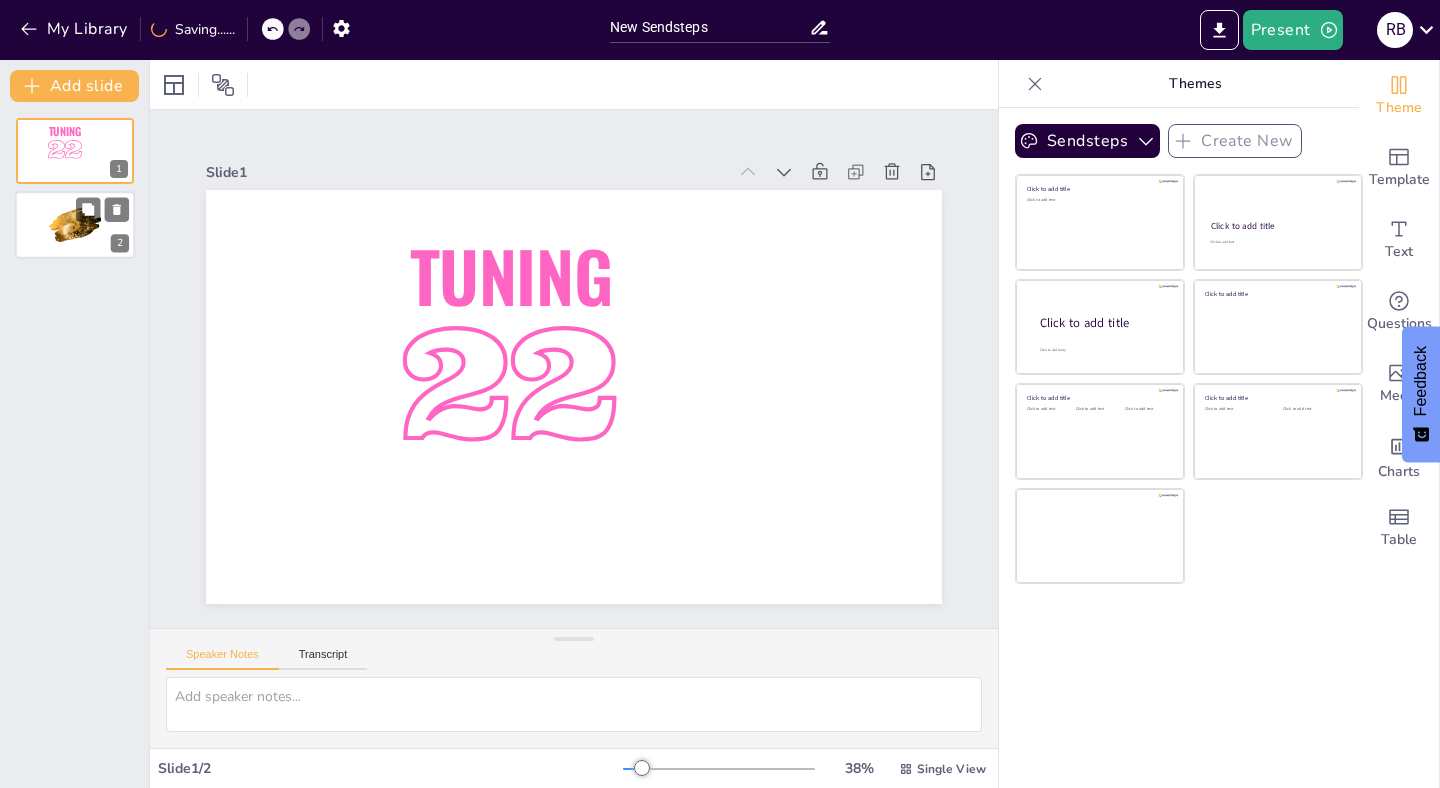 drag, startPoint x: 50, startPoint y: 230, endPoint x: 78, endPoint y: 299, distance: 74.46476 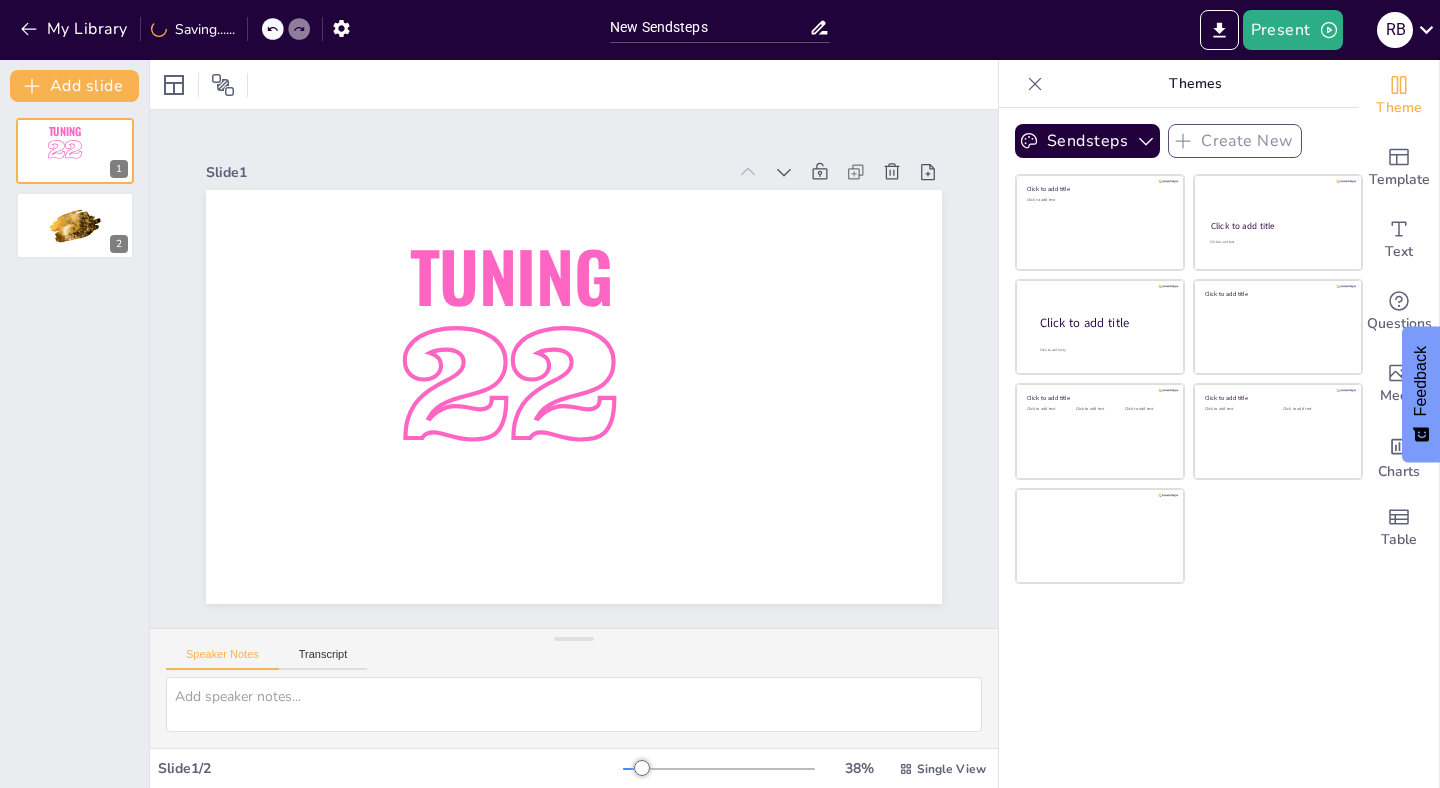 click at bounding box center (75, 225) 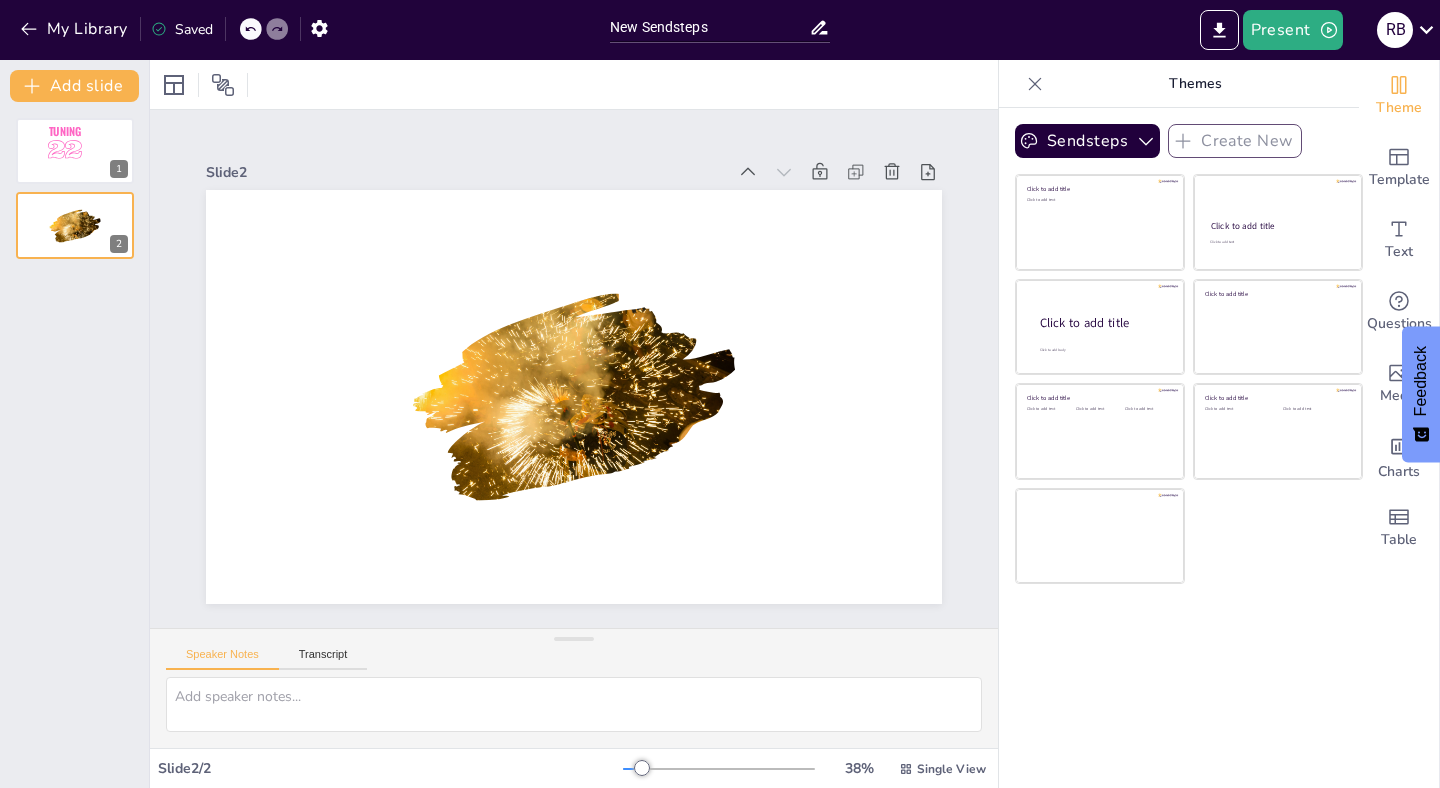 click on "Feedback" at bounding box center [1421, 381] 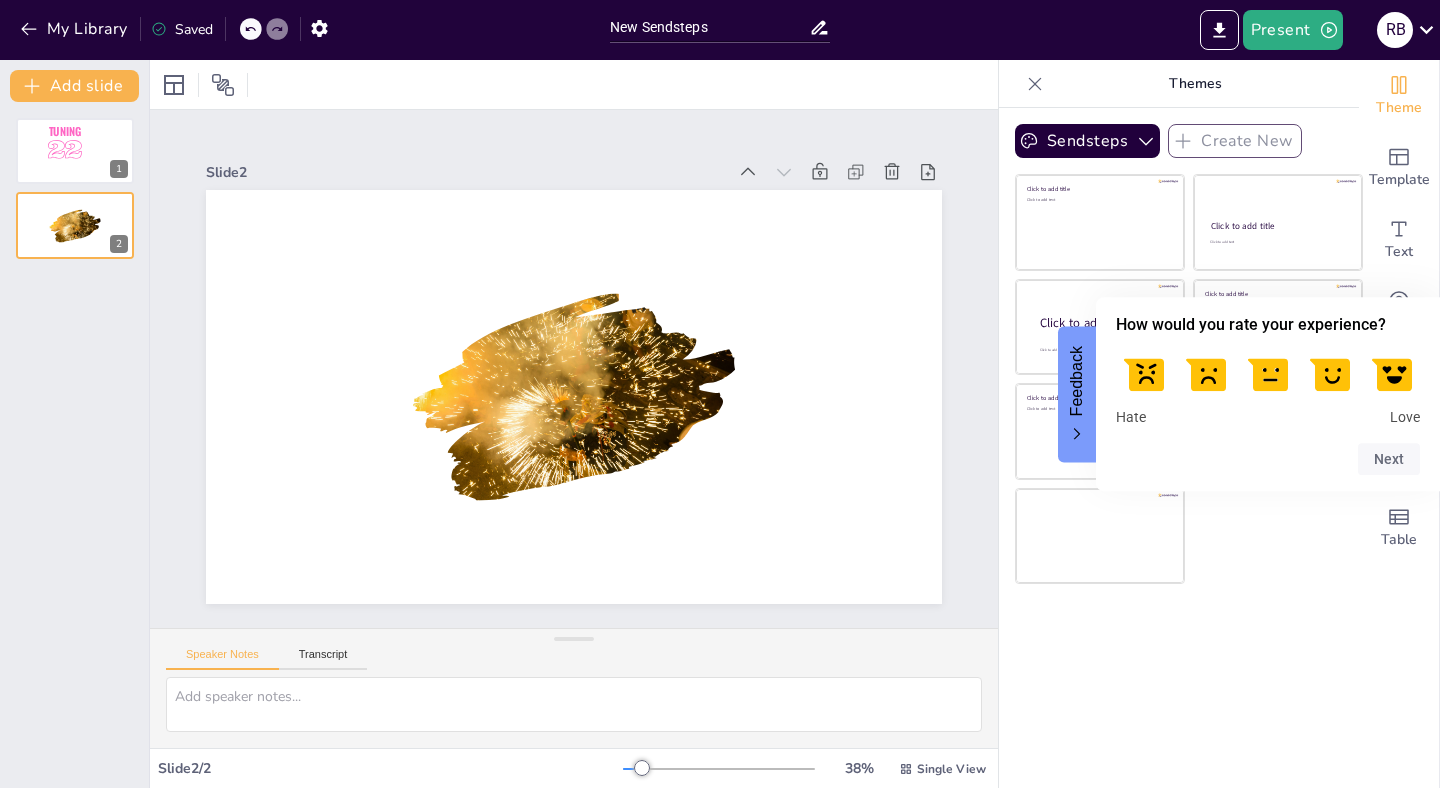 click on "Feedback" at bounding box center (1077, 381) 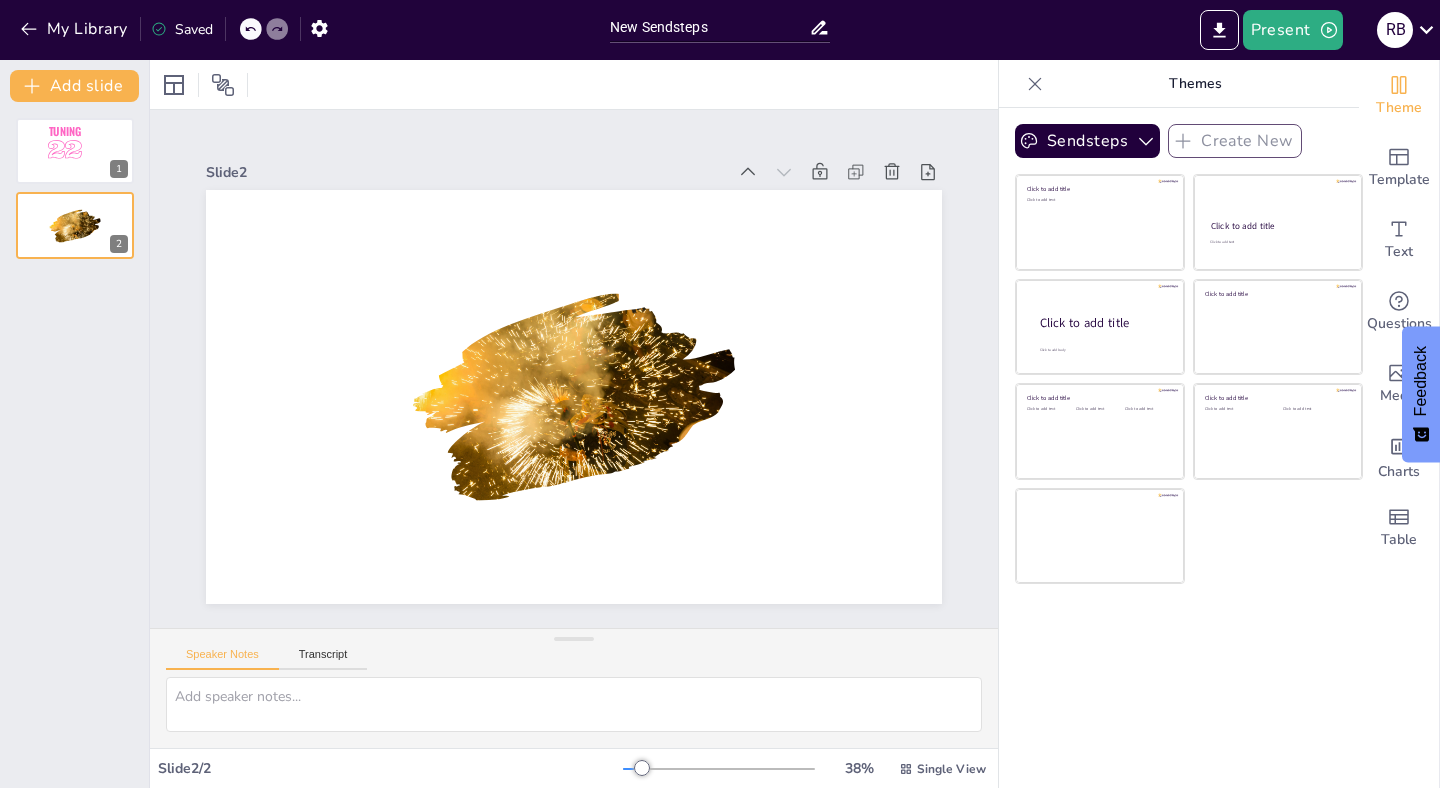 click on "Theme Template Text Questions Media Charts Table" at bounding box center (1399, 424) 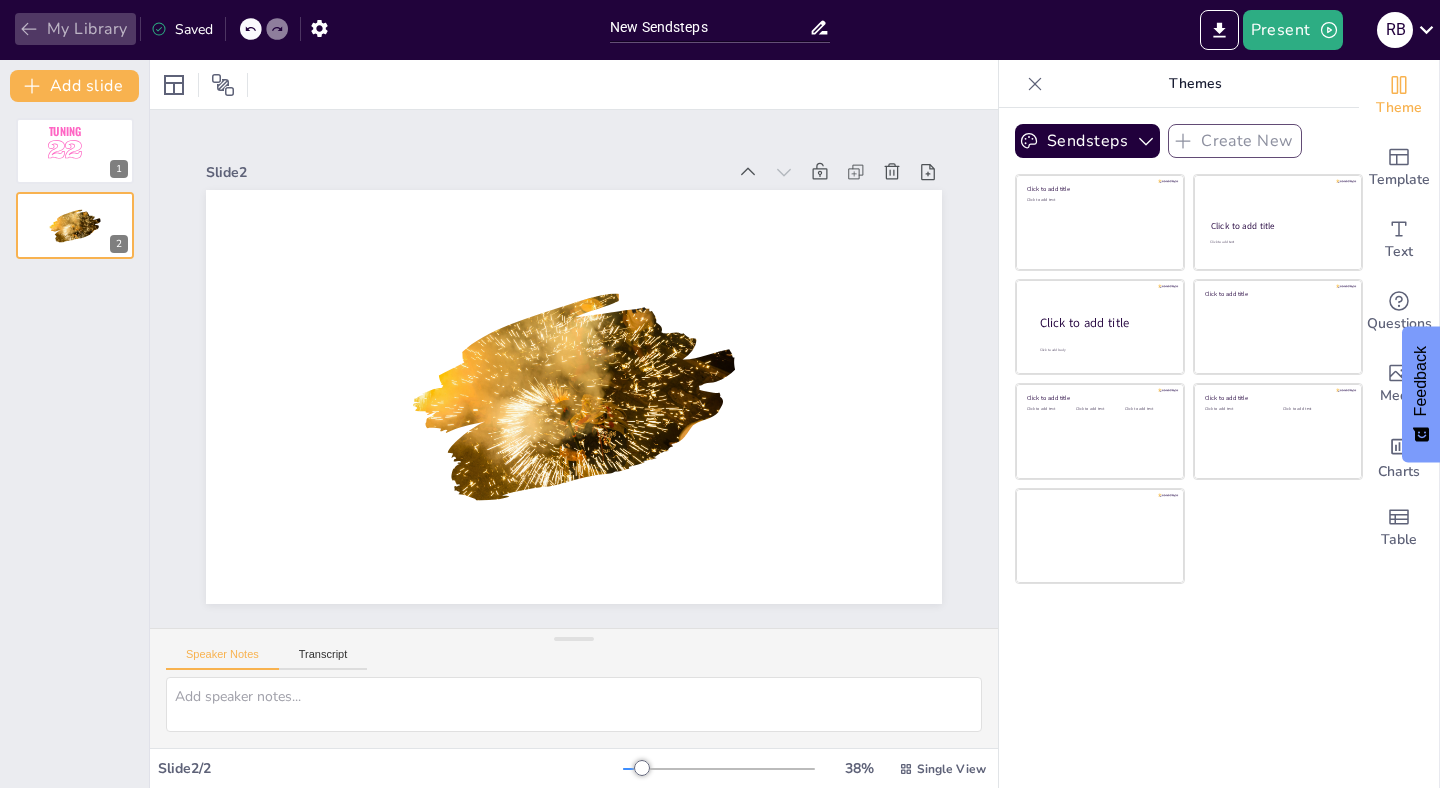 click on "My Library" at bounding box center [75, 29] 